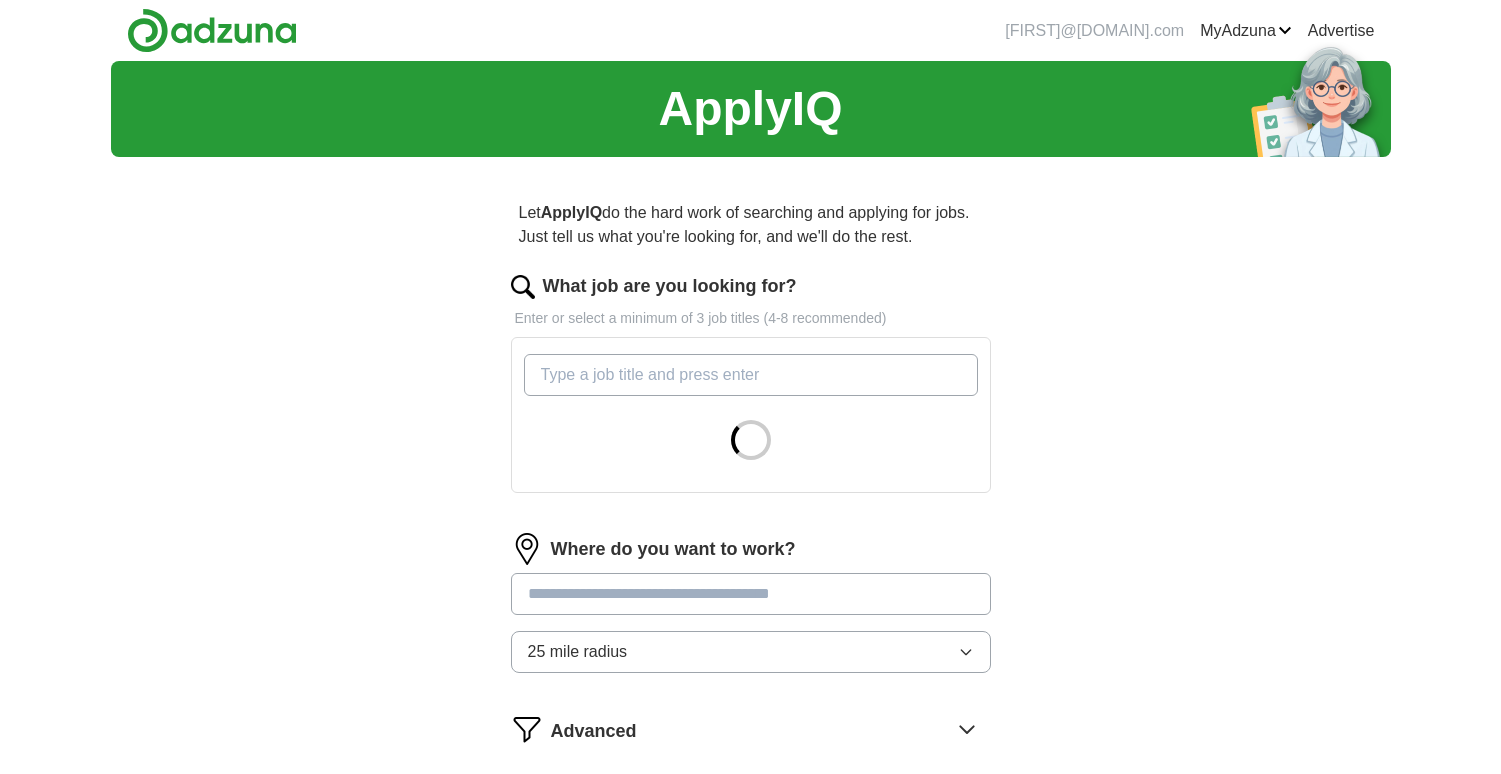 scroll, scrollTop: 0, scrollLeft: 0, axis: both 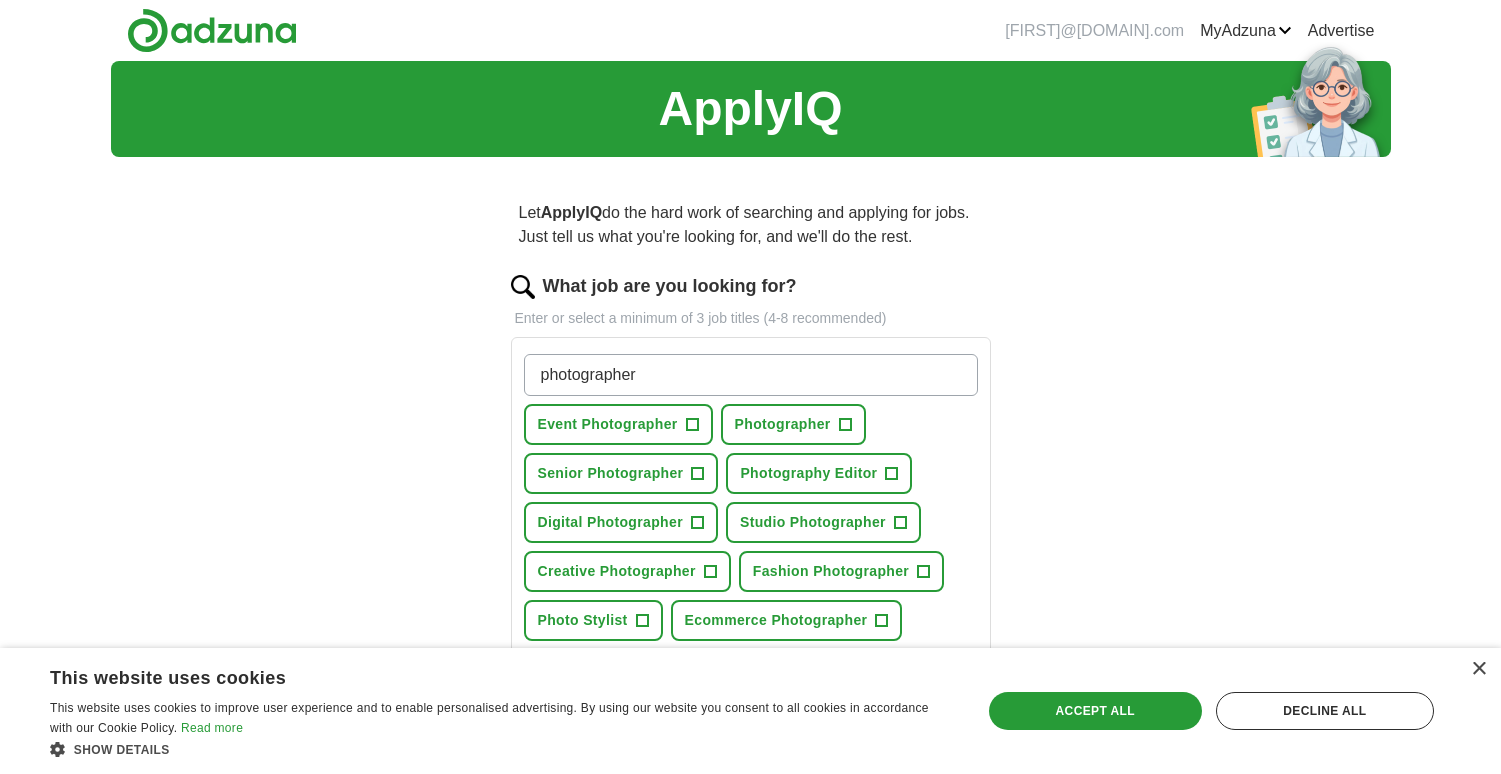 type on "photographer" 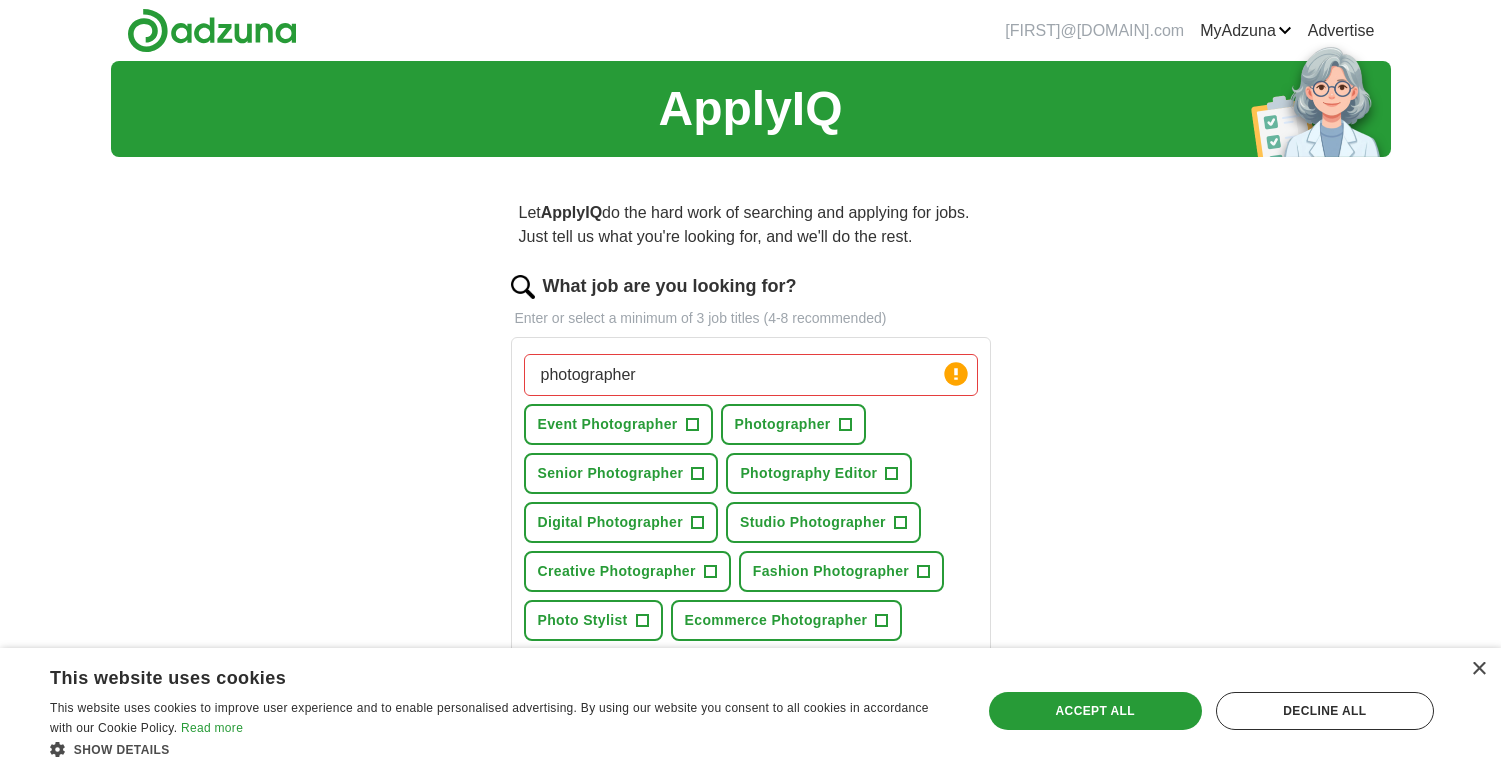 click on "+" at bounding box center [845, 425] 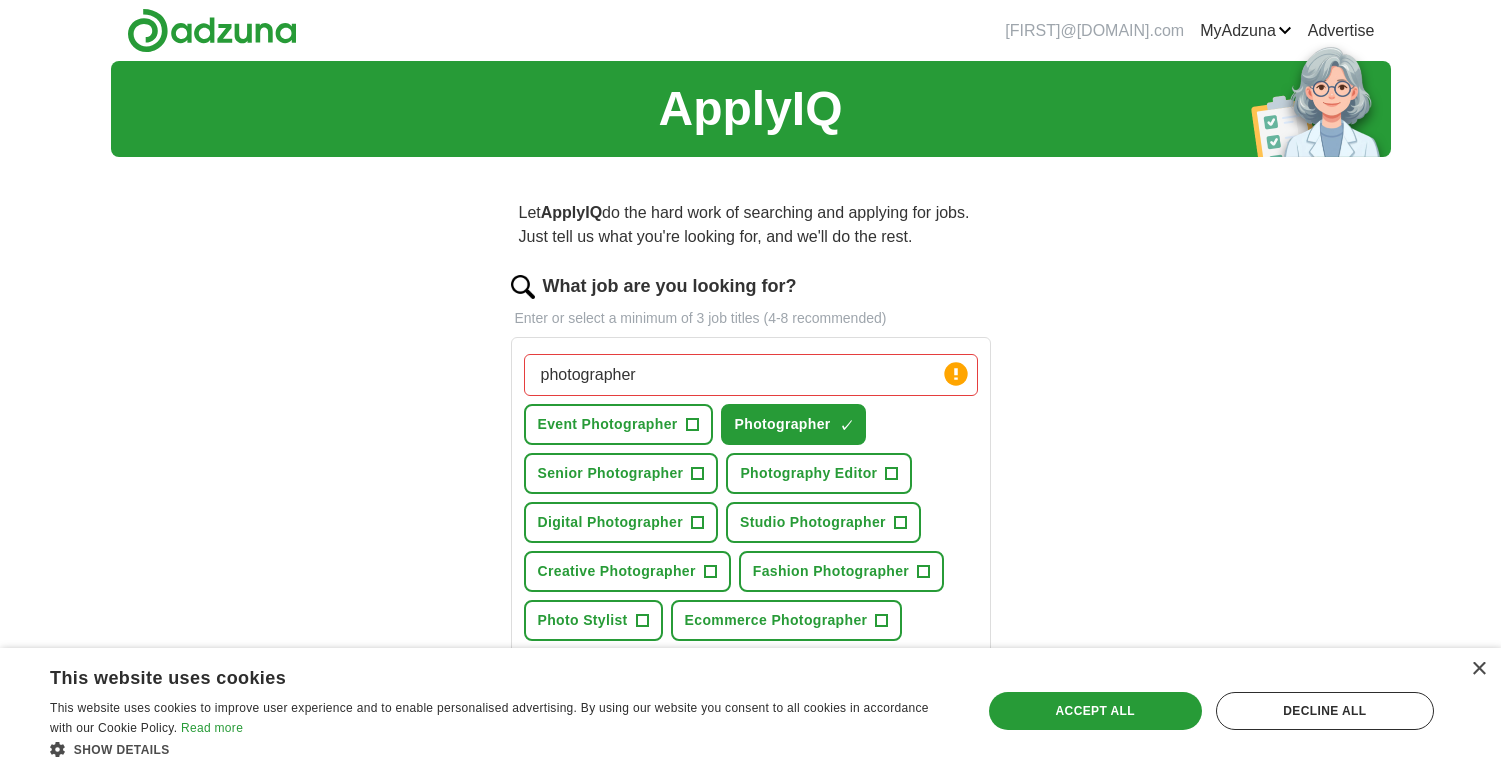 click on "+" at bounding box center (692, 425) 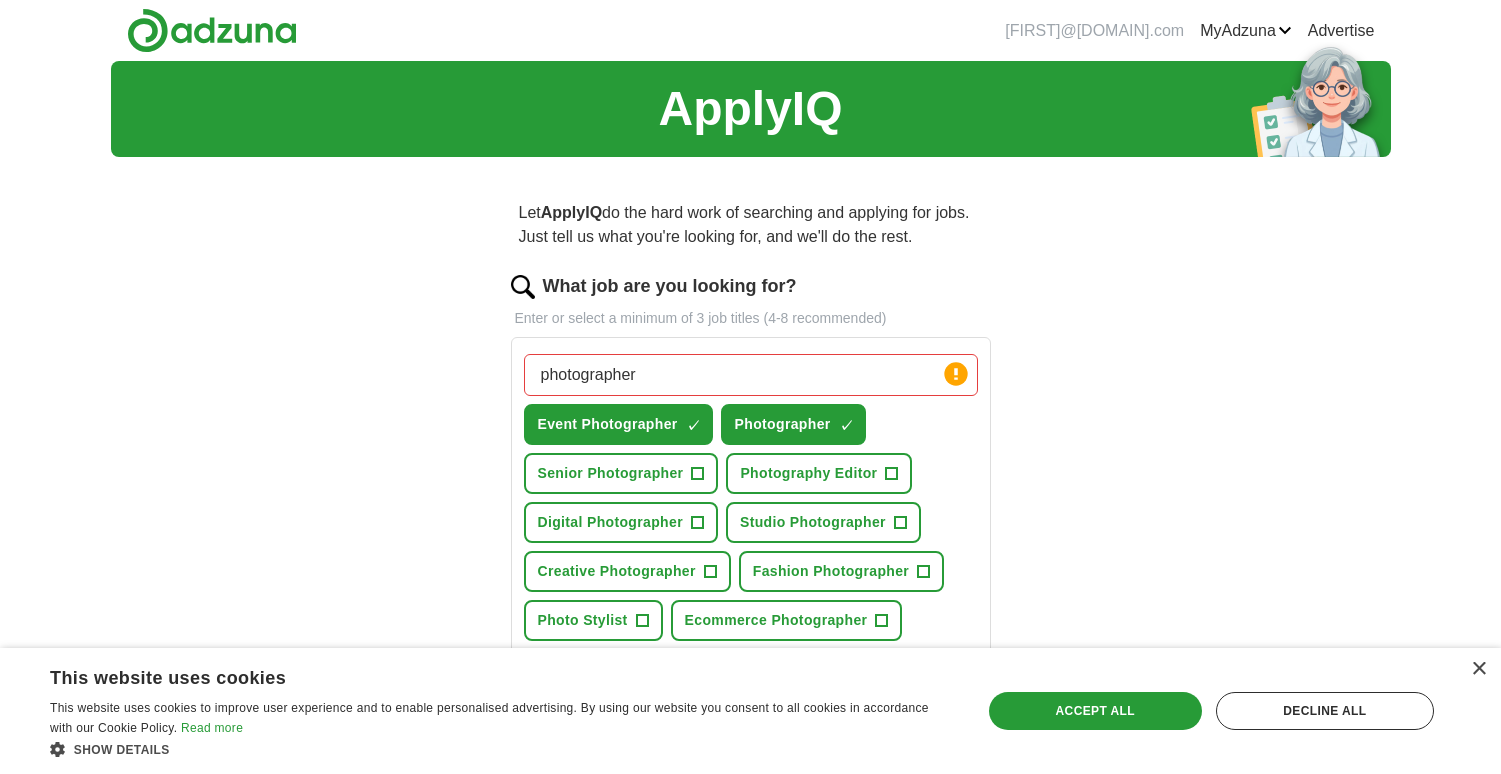 click on "+" at bounding box center (698, 474) 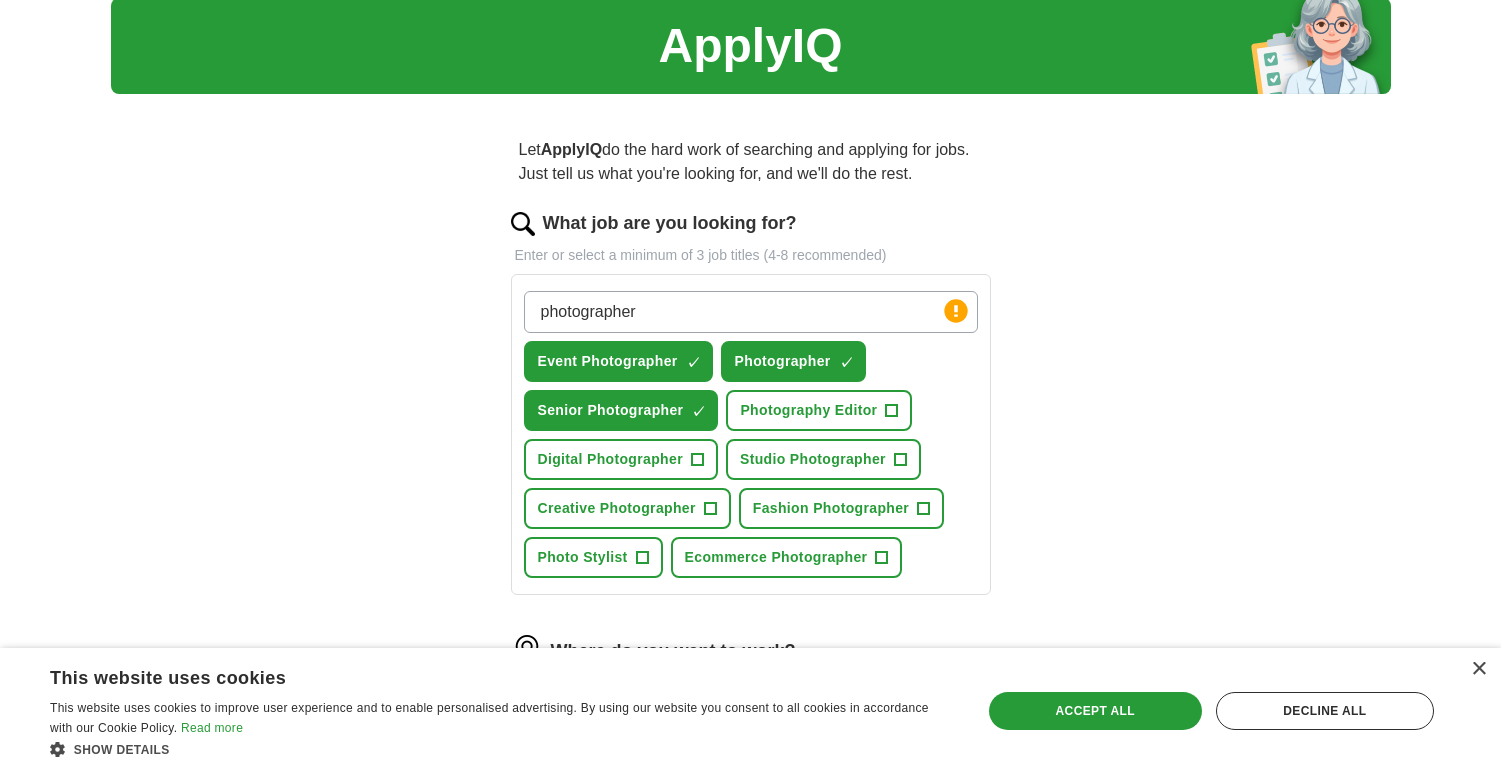 scroll, scrollTop: 73, scrollLeft: 0, axis: vertical 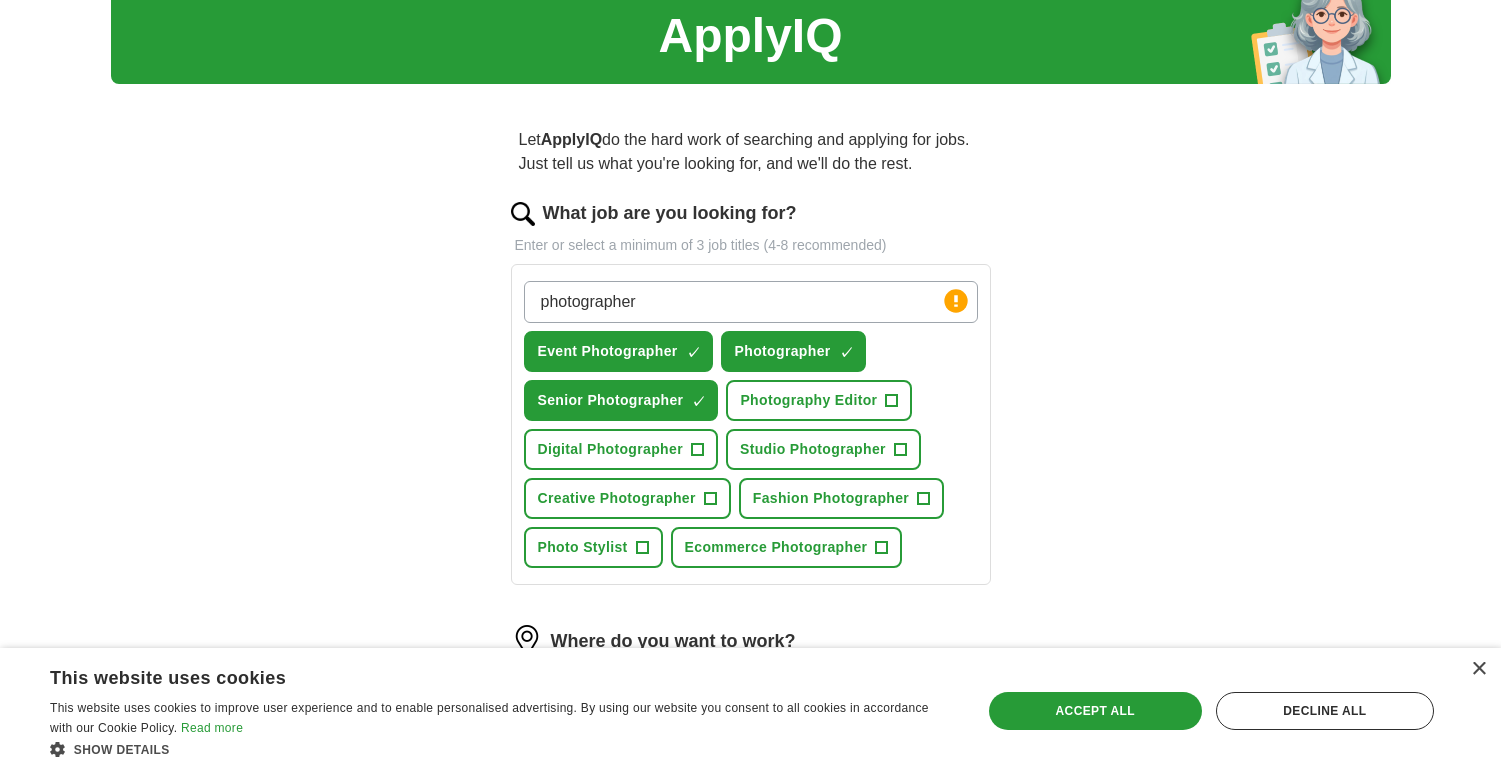 click on "+" at bounding box center [697, 450] 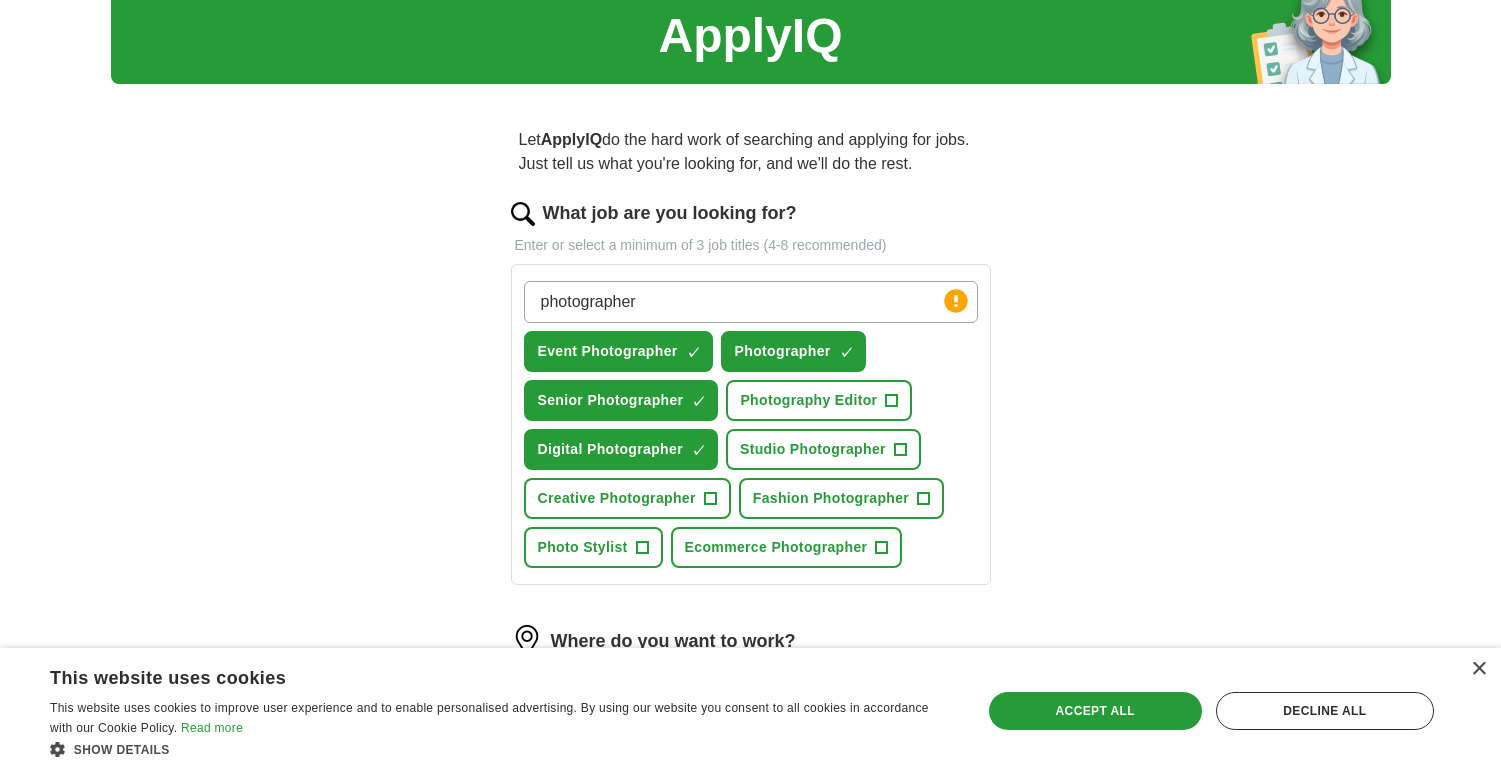click on "+" at bounding box center (900, 450) 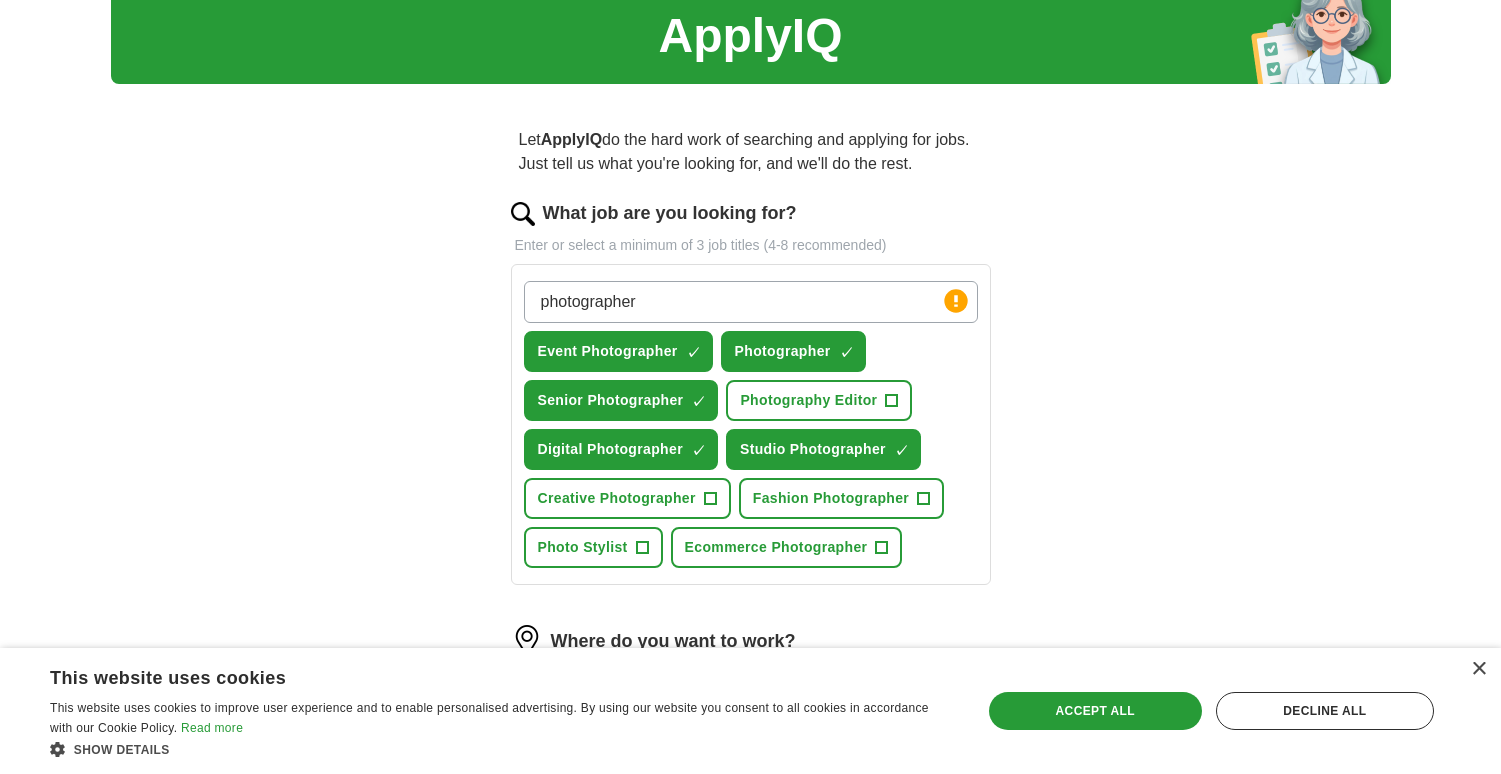 click on "+" at bounding box center (892, 401) 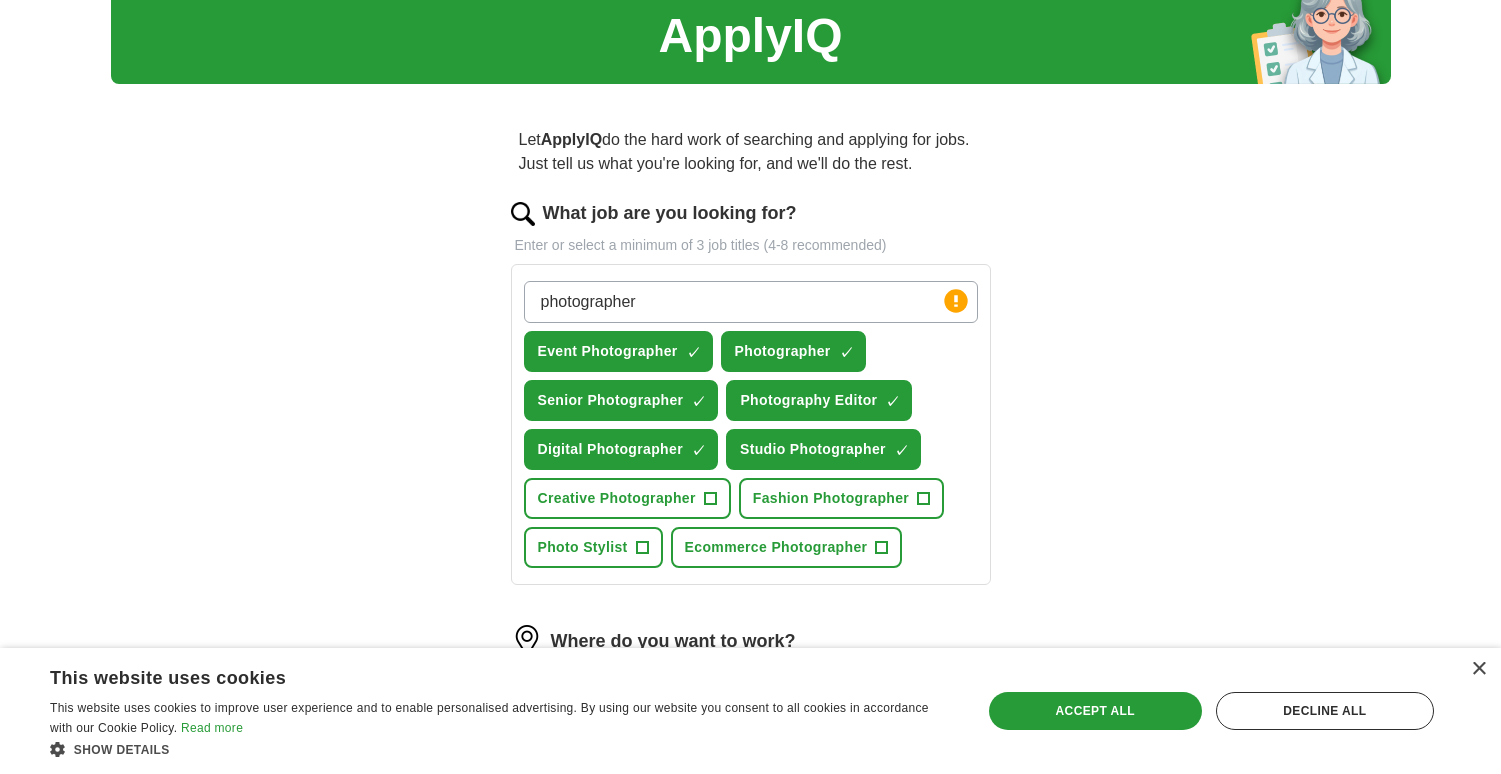 click on "Creative Photographer +" at bounding box center [627, 498] 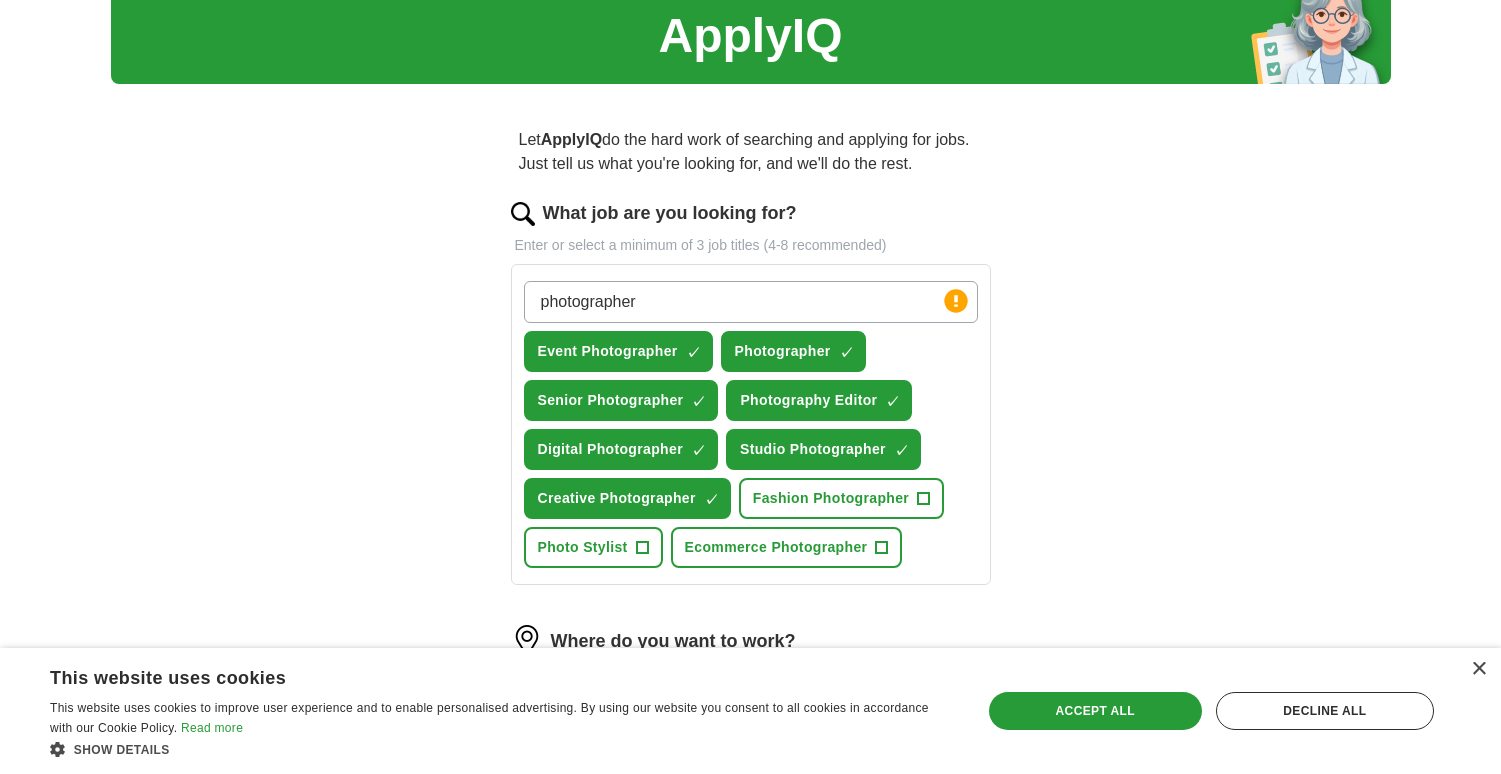 click on "+" at bounding box center [924, 499] 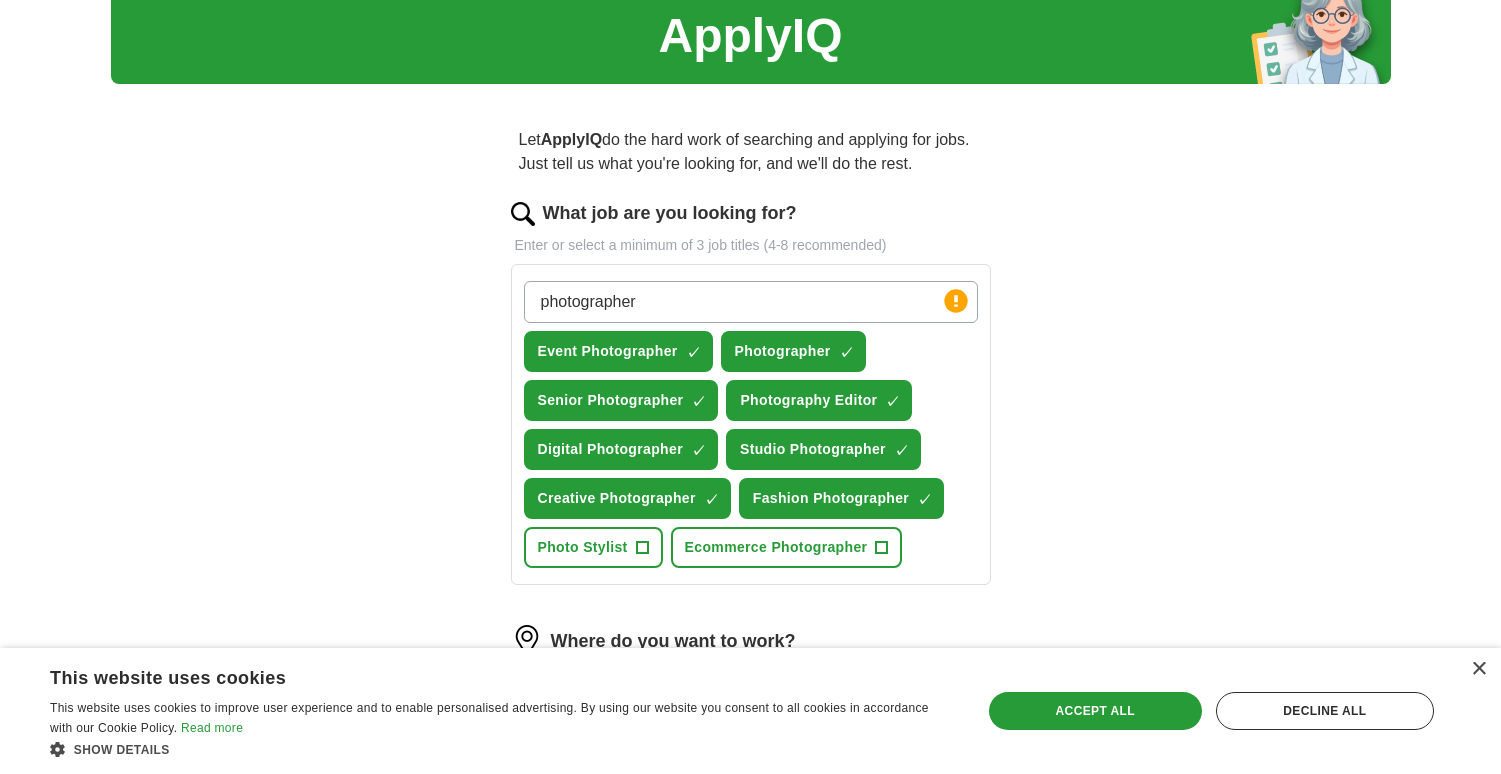 click on "+" at bounding box center [882, 548] 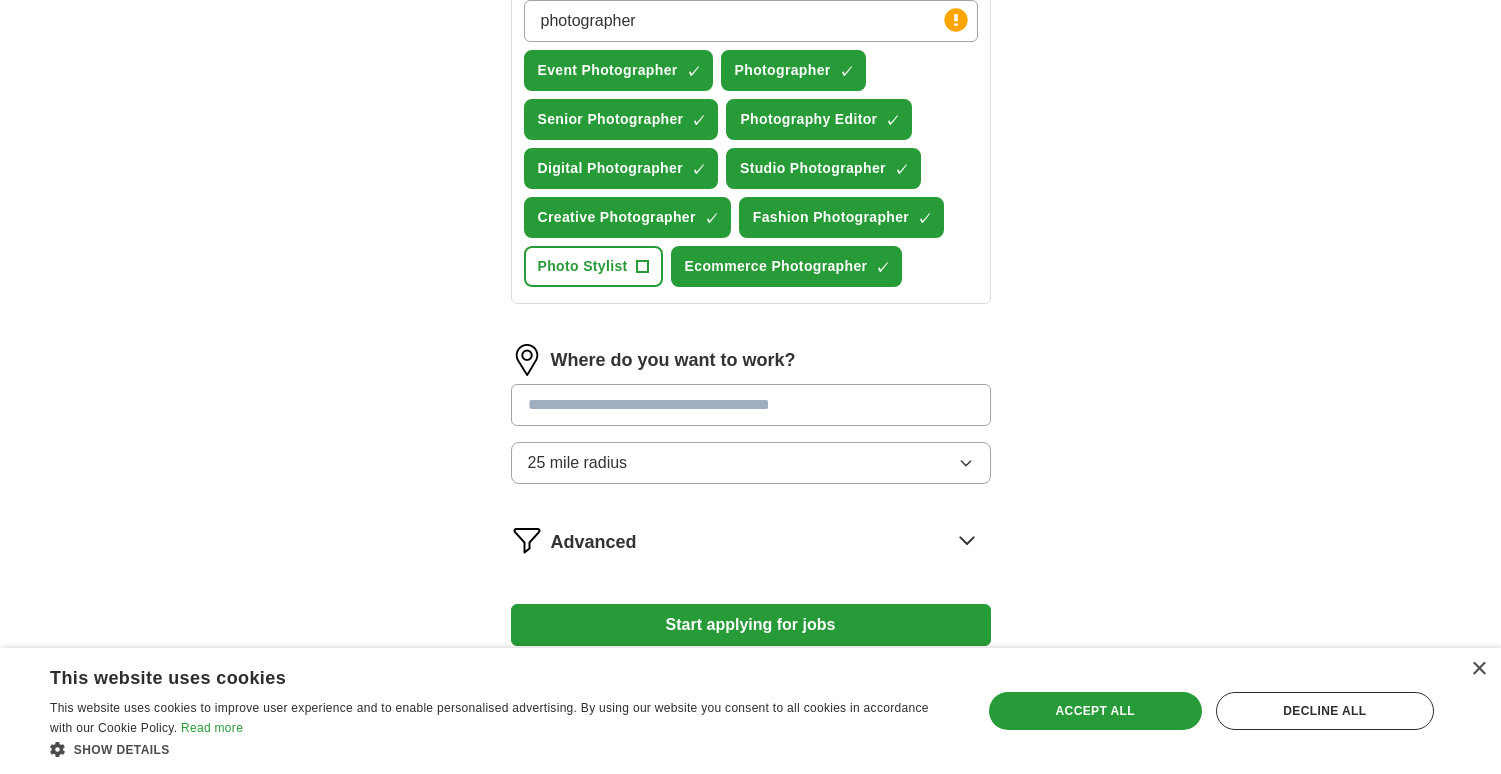 scroll, scrollTop: 394, scrollLeft: 0, axis: vertical 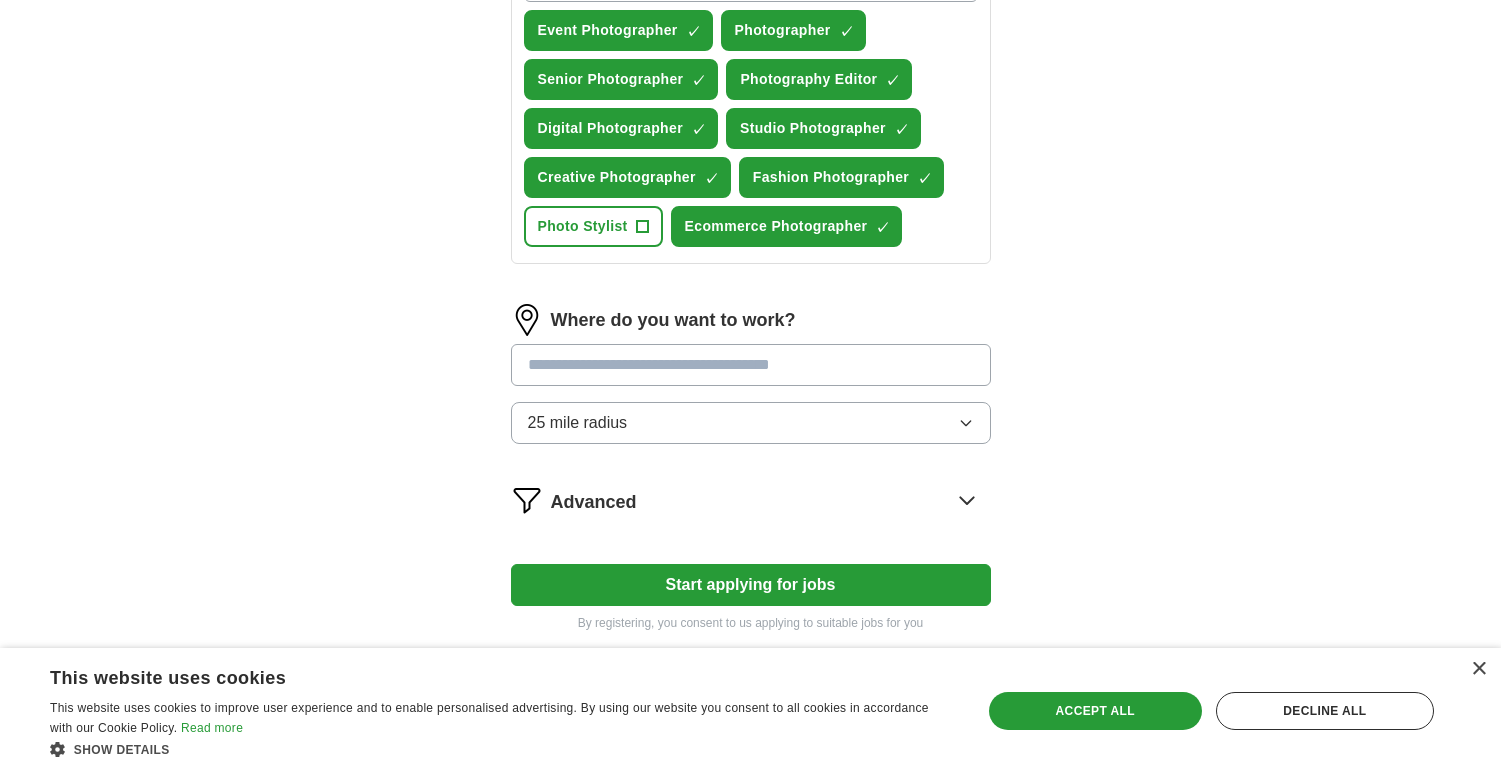 click at bounding box center [751, 365] 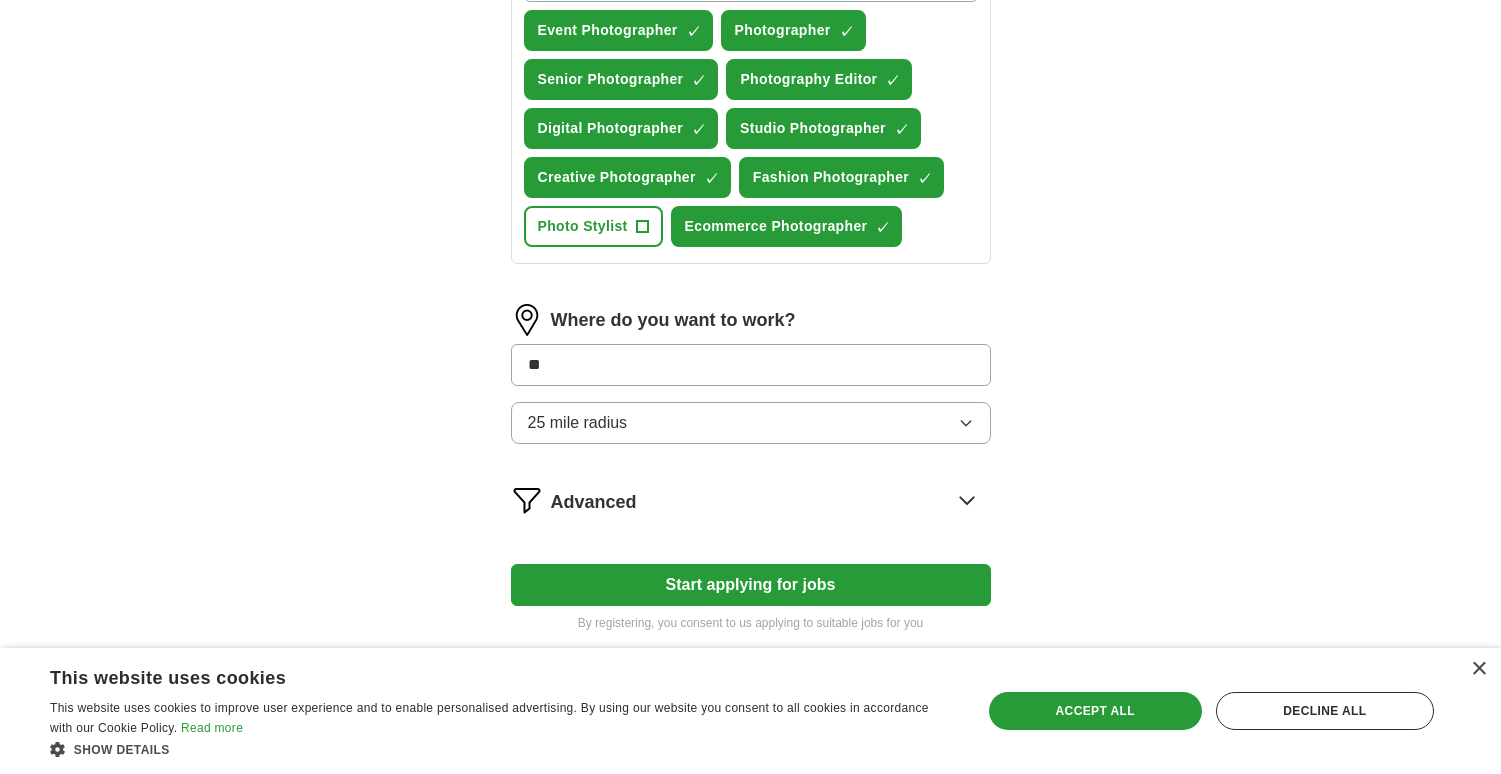 type on "***" 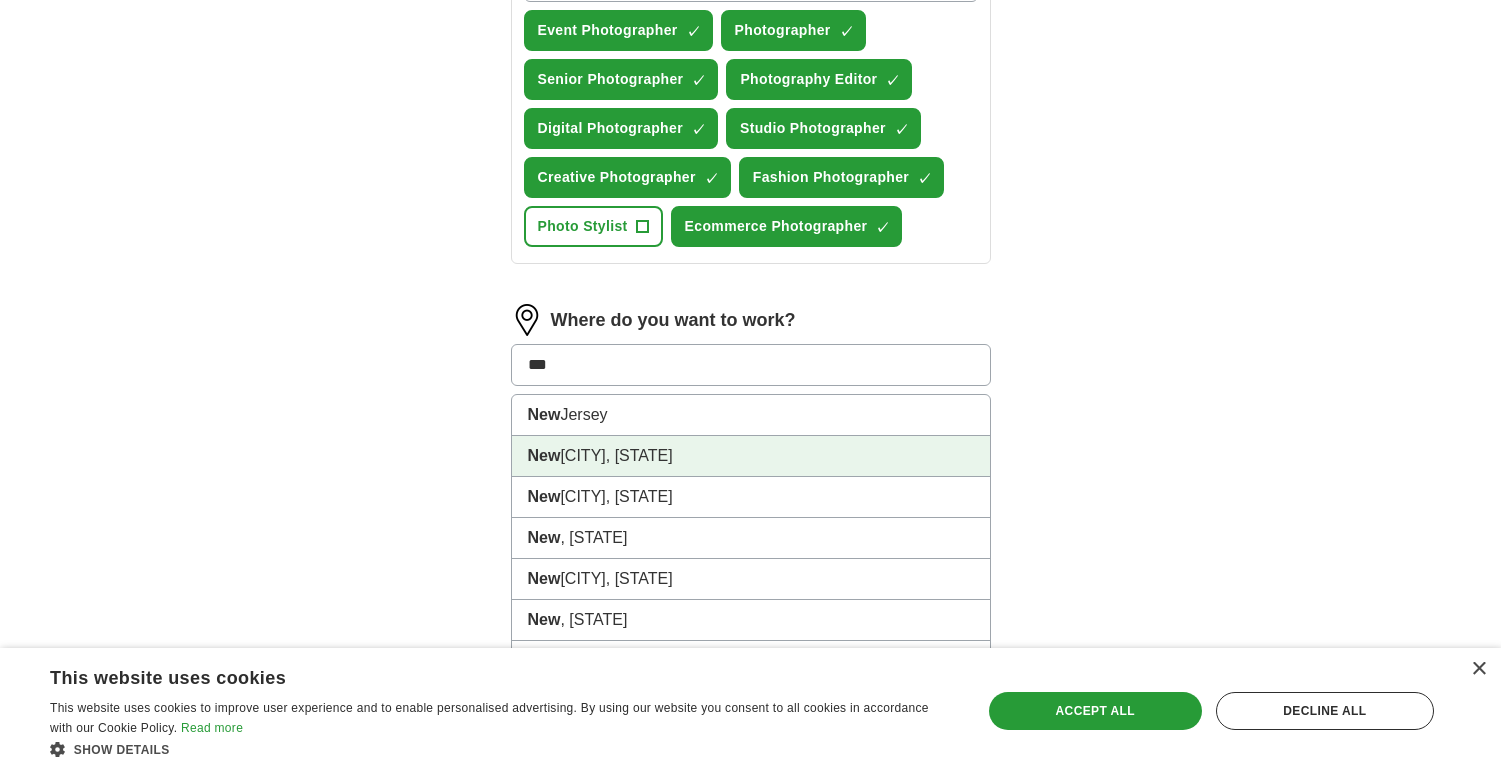 click on "[CITY] [CITY], [STATE]" at bounding box center [751, 456] 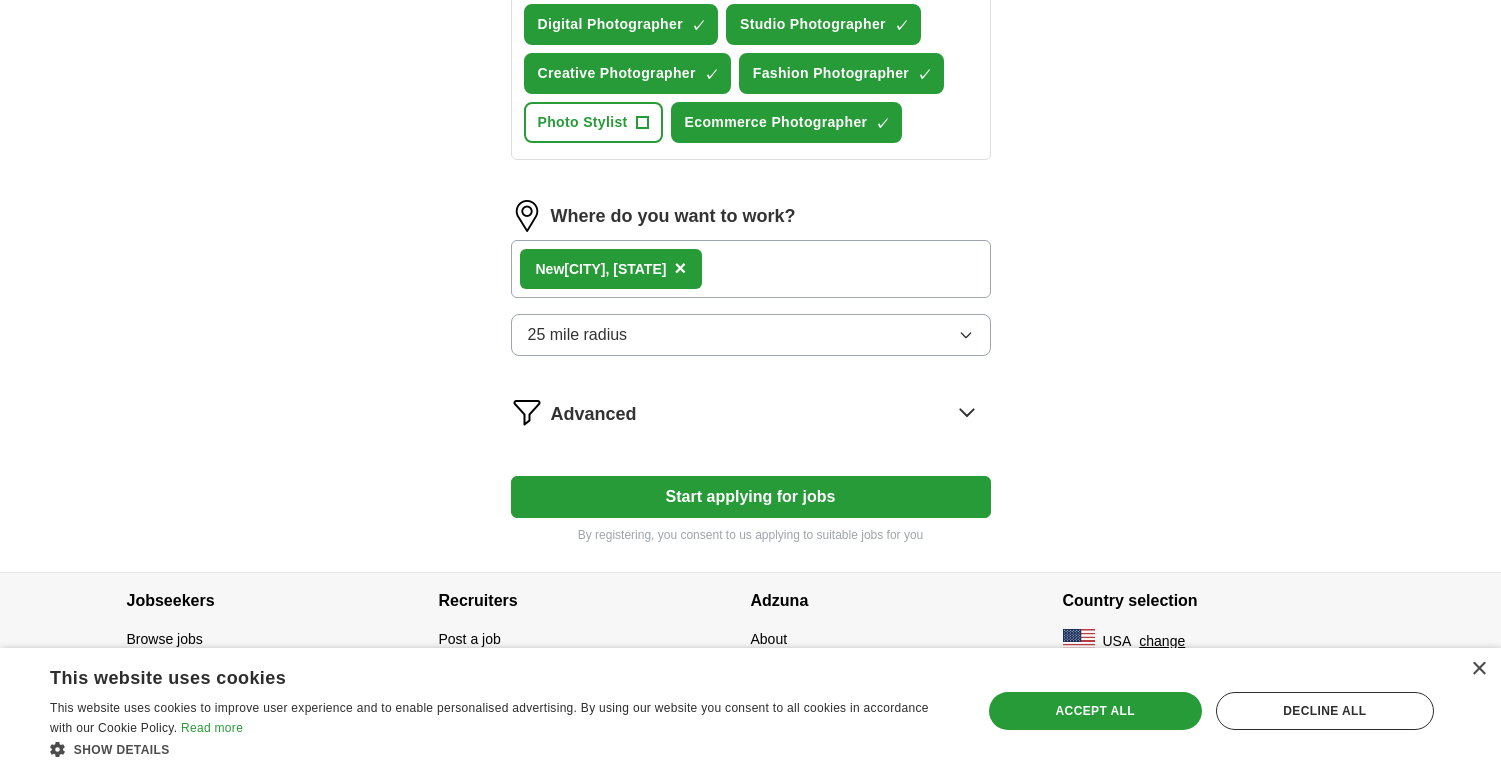 scroll, scrollTop: 498, scrollLeft: 0, axis: vertical 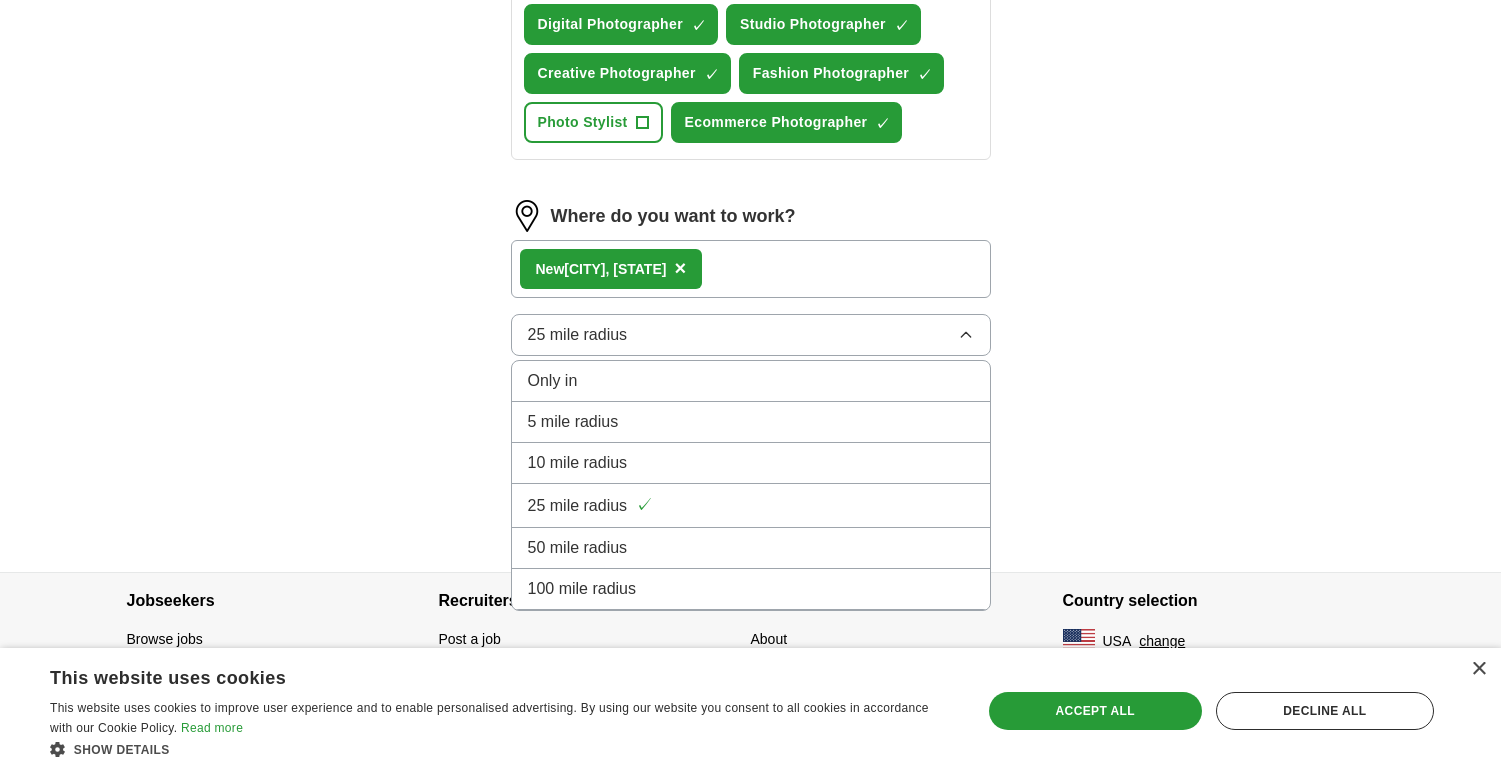 click on "ApplyIQ Let  ApplyIQ  do the hard work of searching and applying for jobs. Just tell us what you're looking for, and we'll do the rest. What job are you looking for? Enter or select a minimum of 3 job titles (4-8 recommended) photographer Press return to add title Event Photographer ✓ × Photographer ✓ × Senior Photographer ✓ × Photography Editor ✓ × Digital Photographer ✓ × Studio Photographer ✓ × Creative Photographer ✓ × Fashion Photographer ✓ × Photo Stylist + Ecommerce Photographer ✓ × Where do you want to work? [CITY] [CITY], [STATE] × 25 mile radius Only in 5 mile radius 10 mile radius 25 mile radius ✓ 50 mile radius 100 mile radius Advanced Start applying for jobs By registering, you consent to us applying to suitable jobs for you" at bounding box center (751, 67) 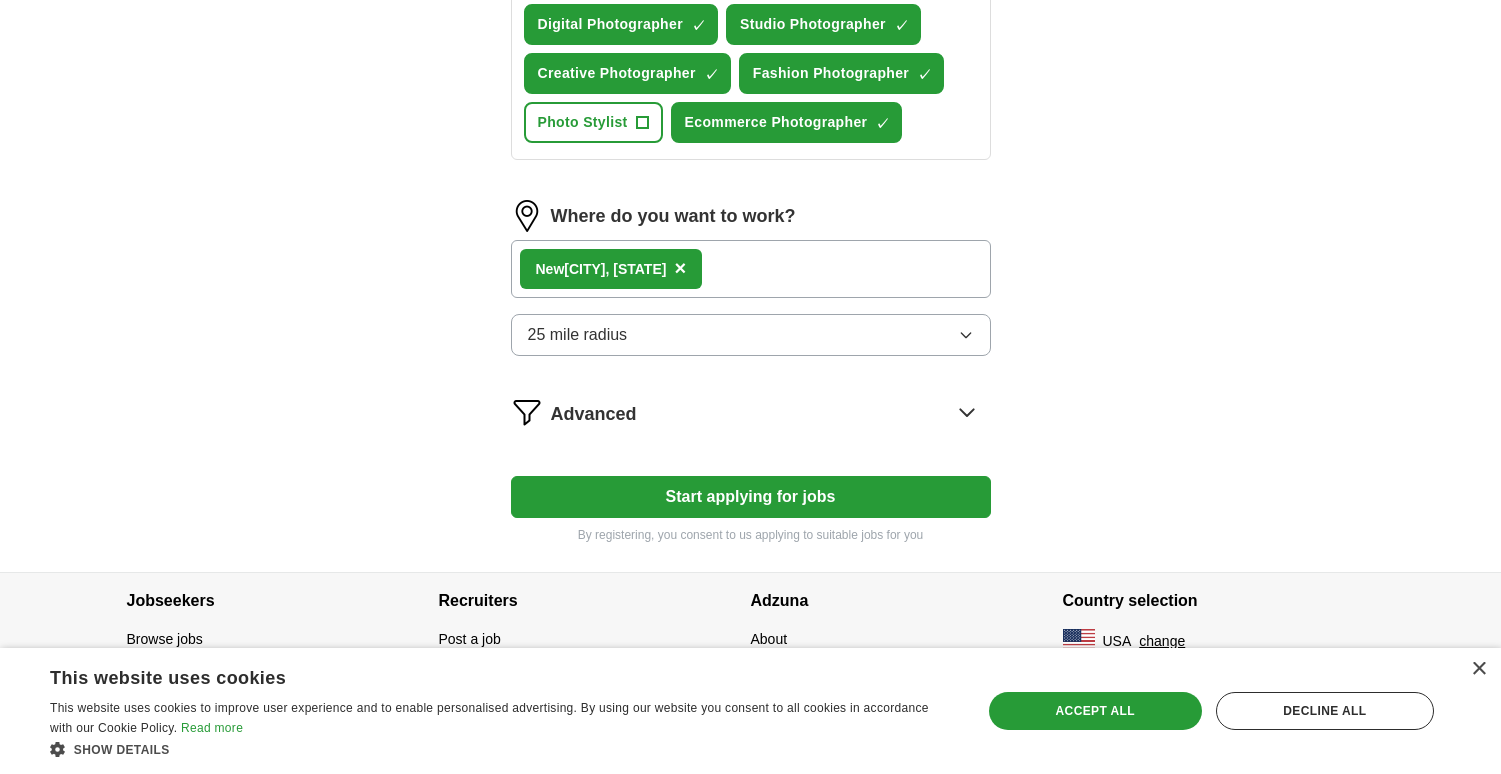 click on "Start applying for jobs" at bounding box center (751, 497) 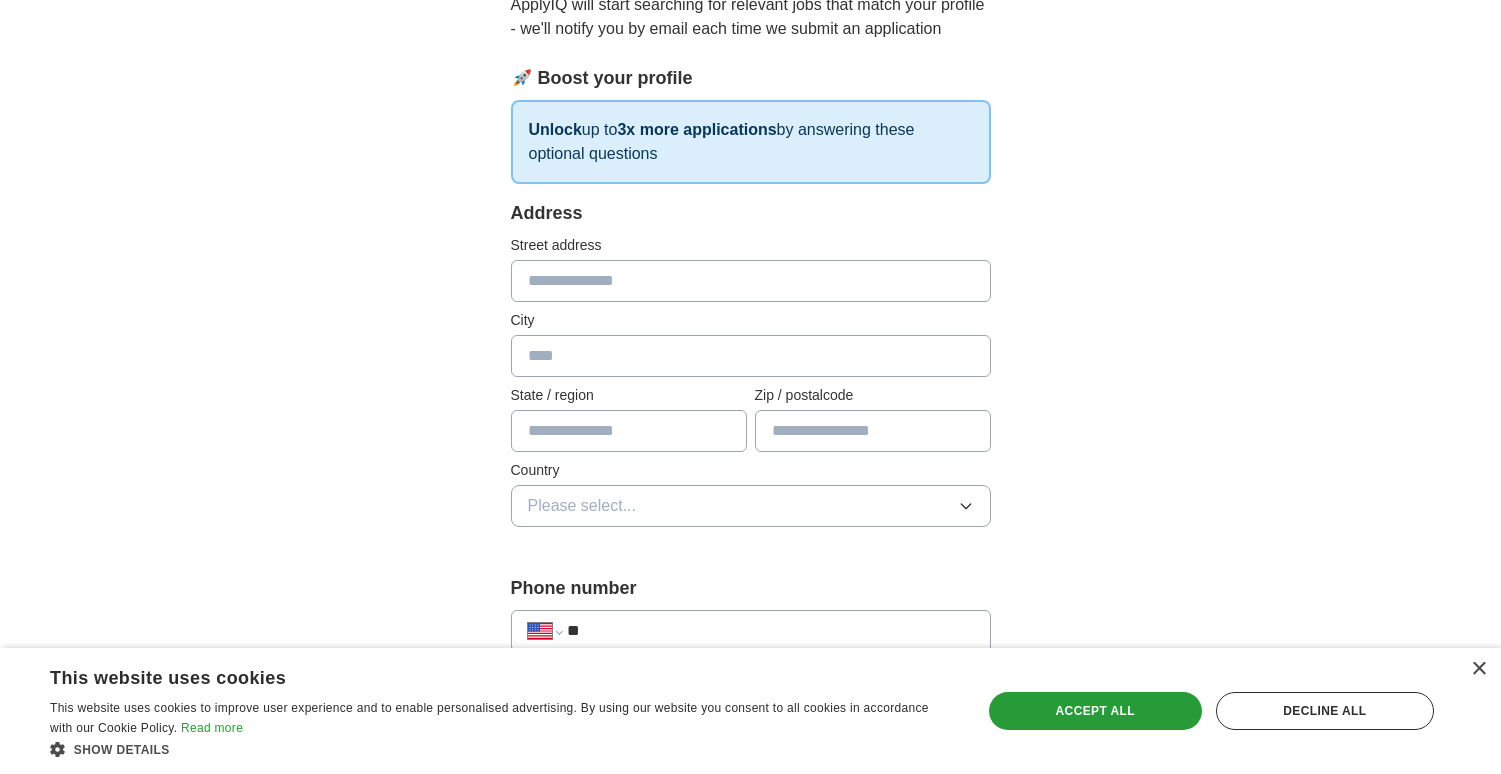 scroll, scrollTop: 240, scrollLeft: 0, axis: vertical 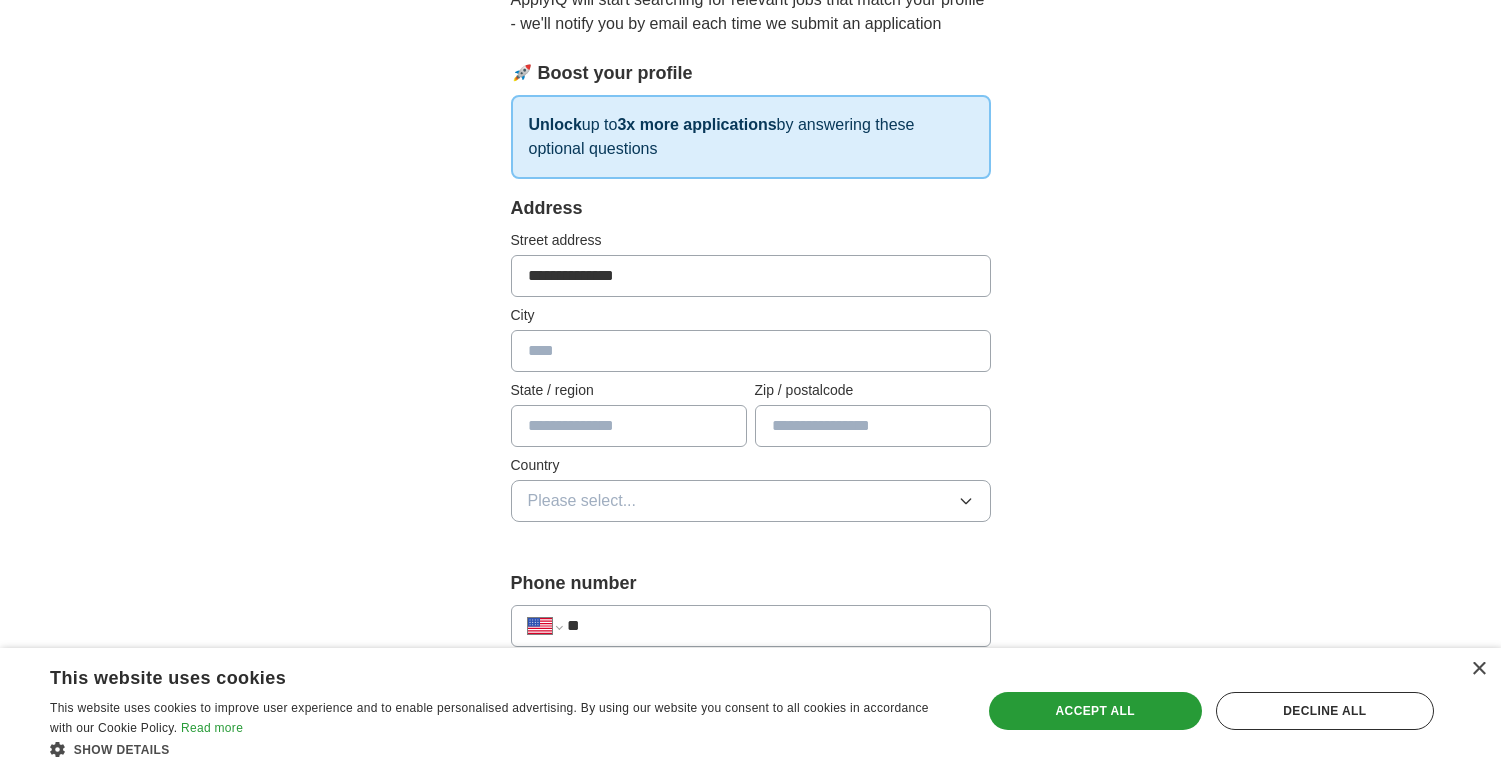 type on "**********" 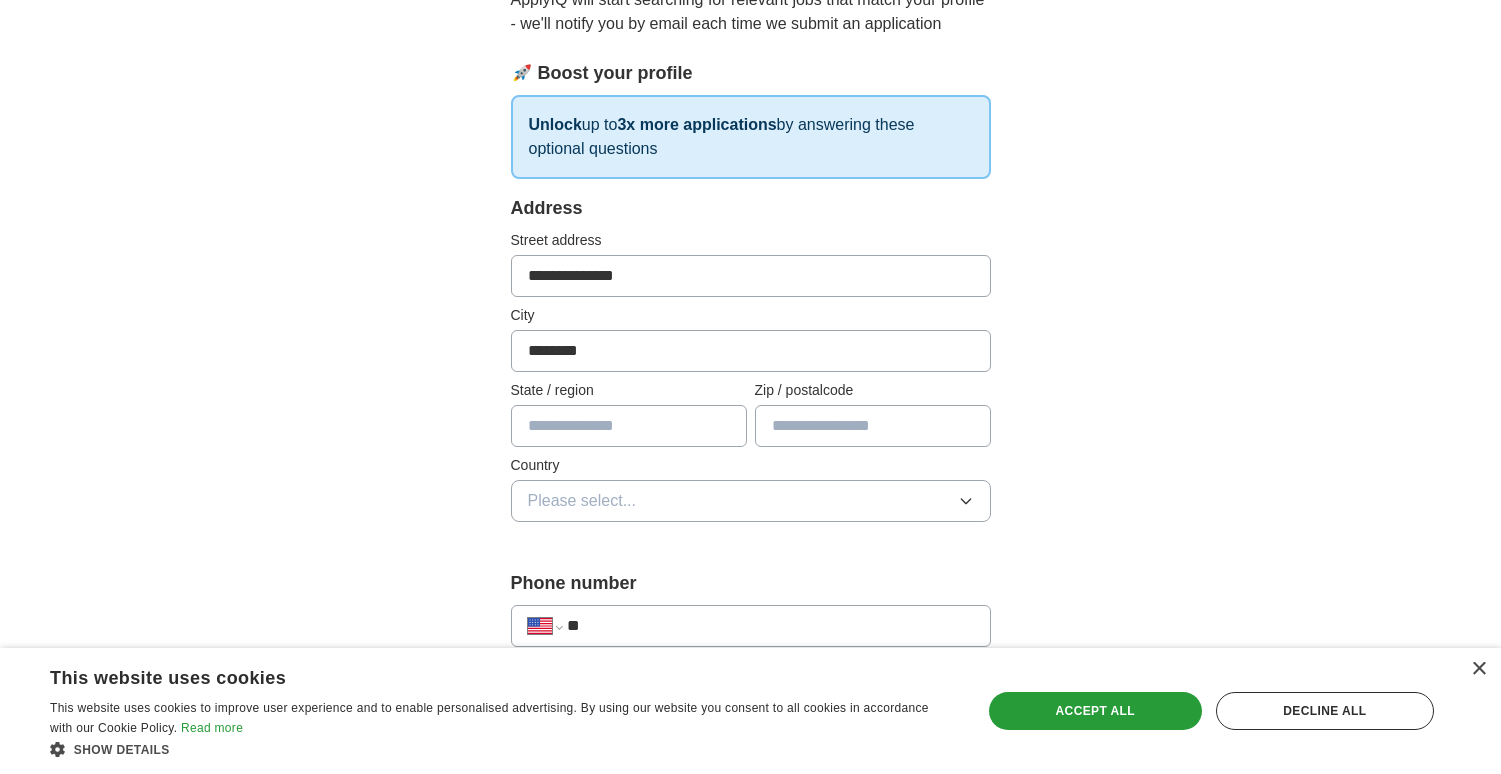 type on "********" 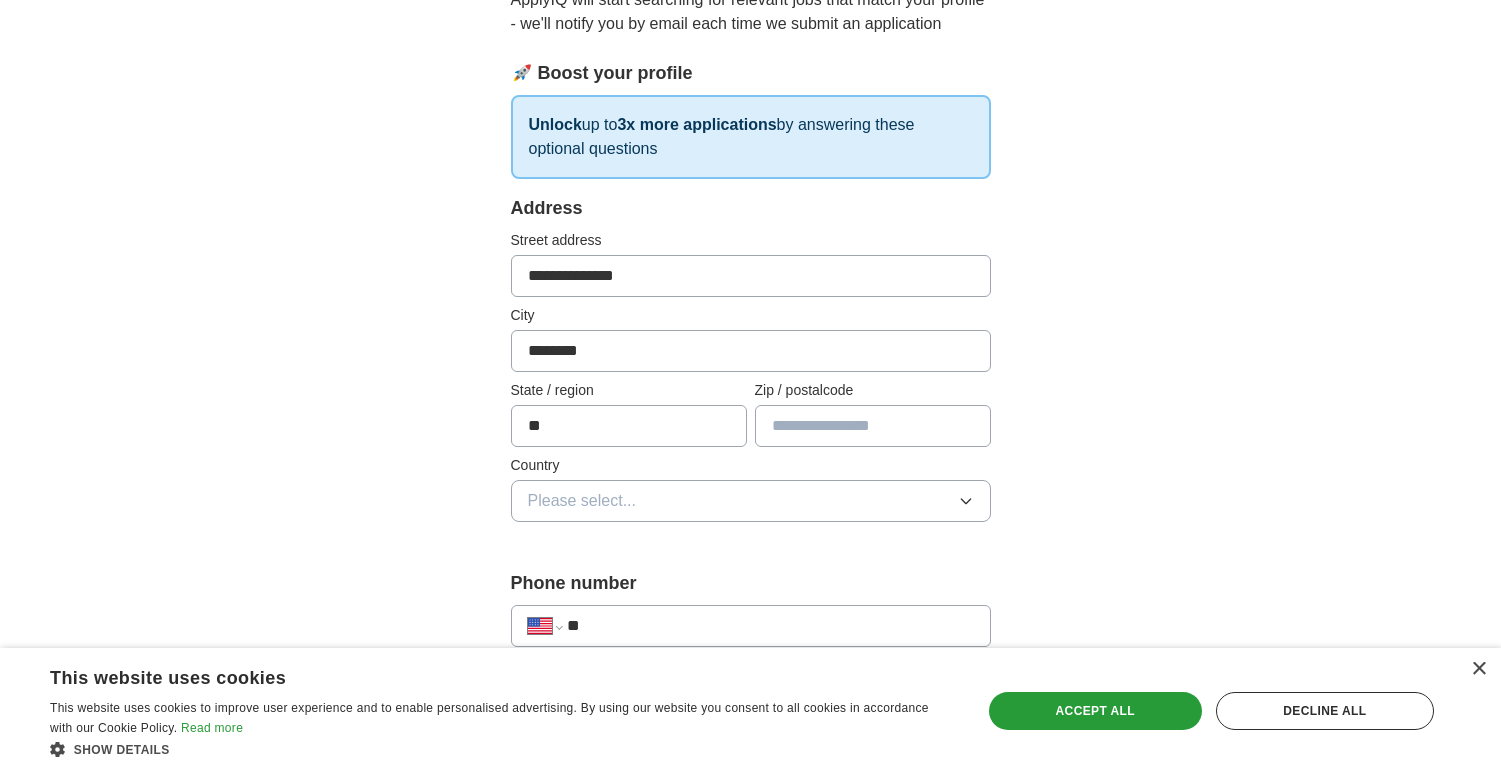 type on "**" 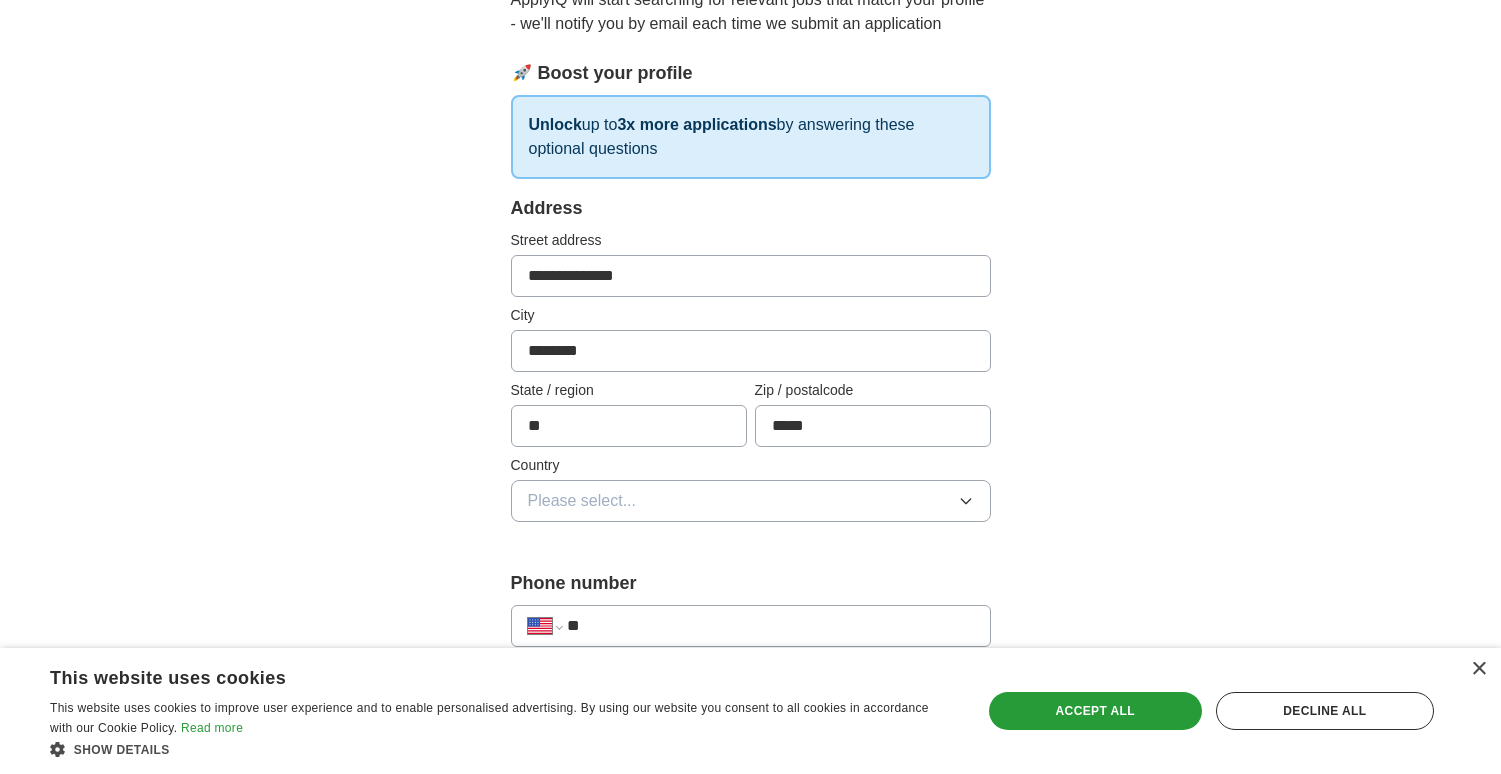 type on "*****" 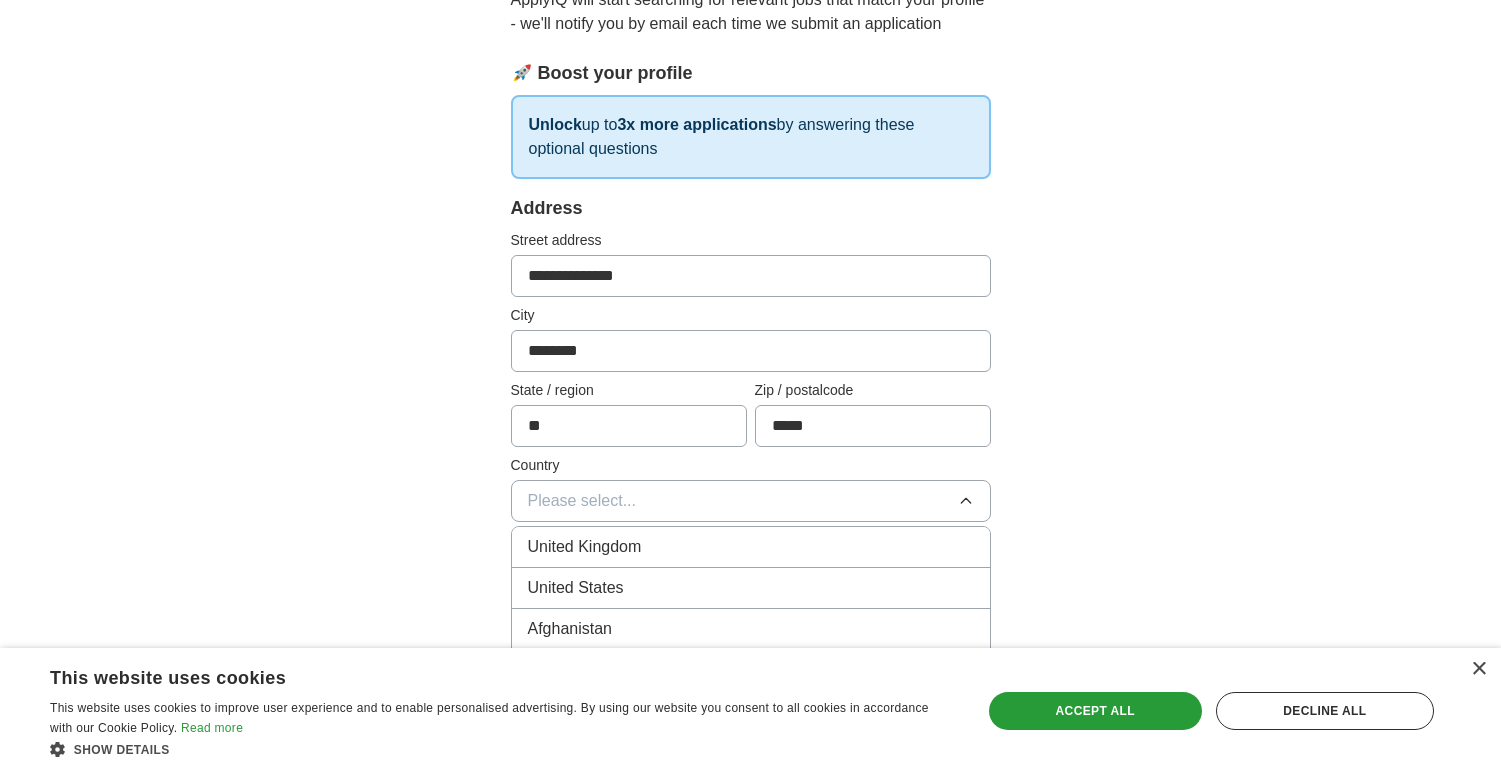 click on "United States" at bounding box center (751, 588) 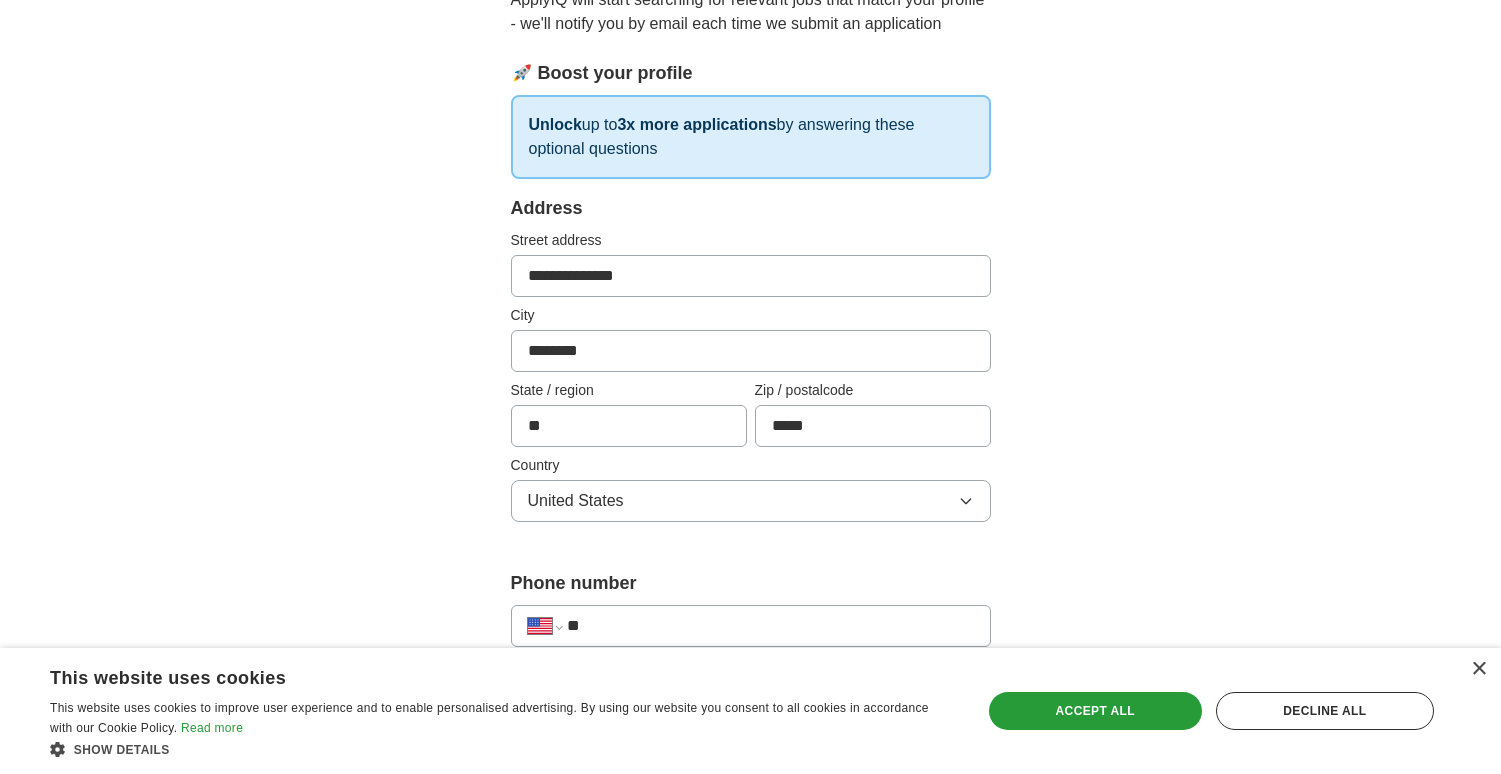 click on "**********" at bounding box center (751, 718) 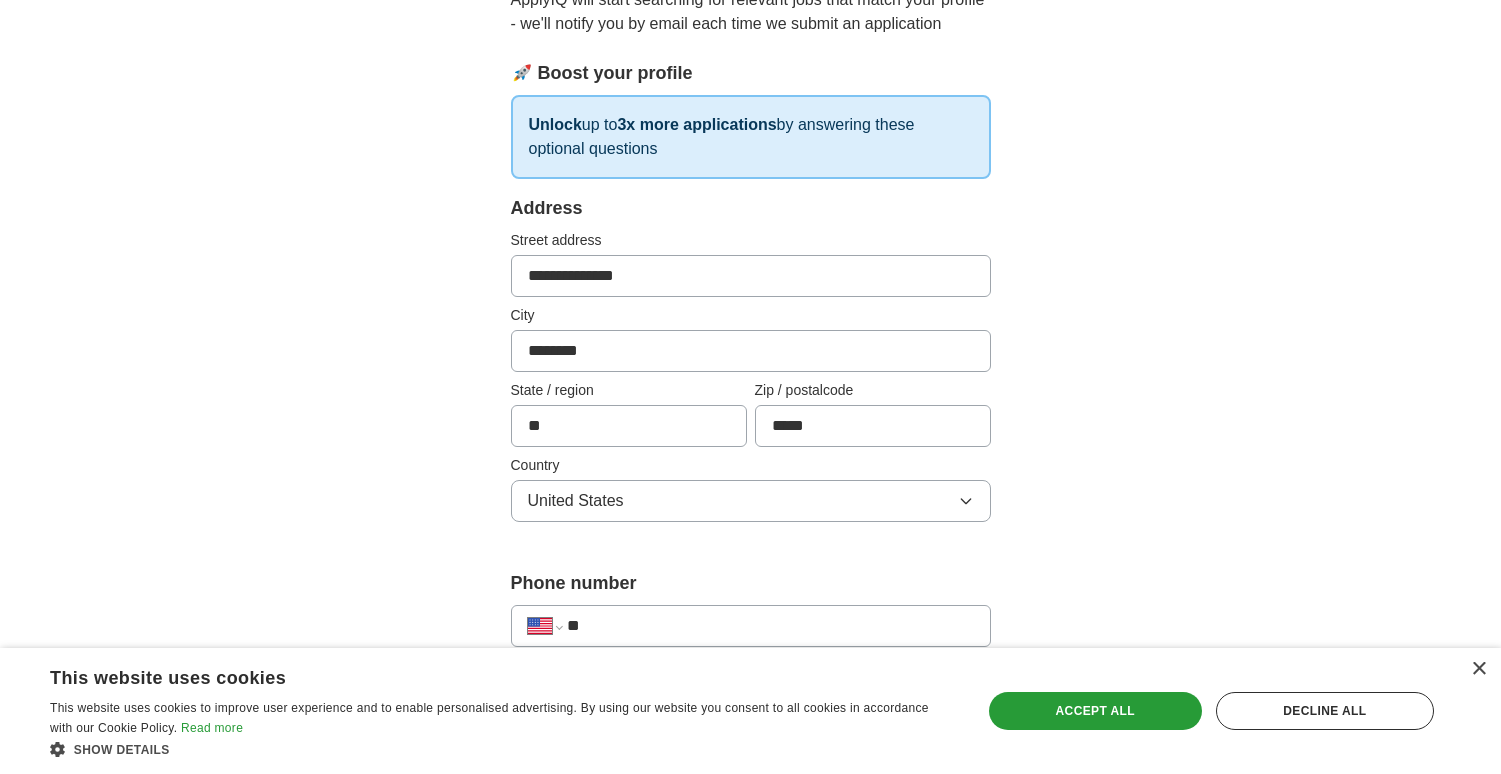 click on "**********" at bounding box center (751, 276) 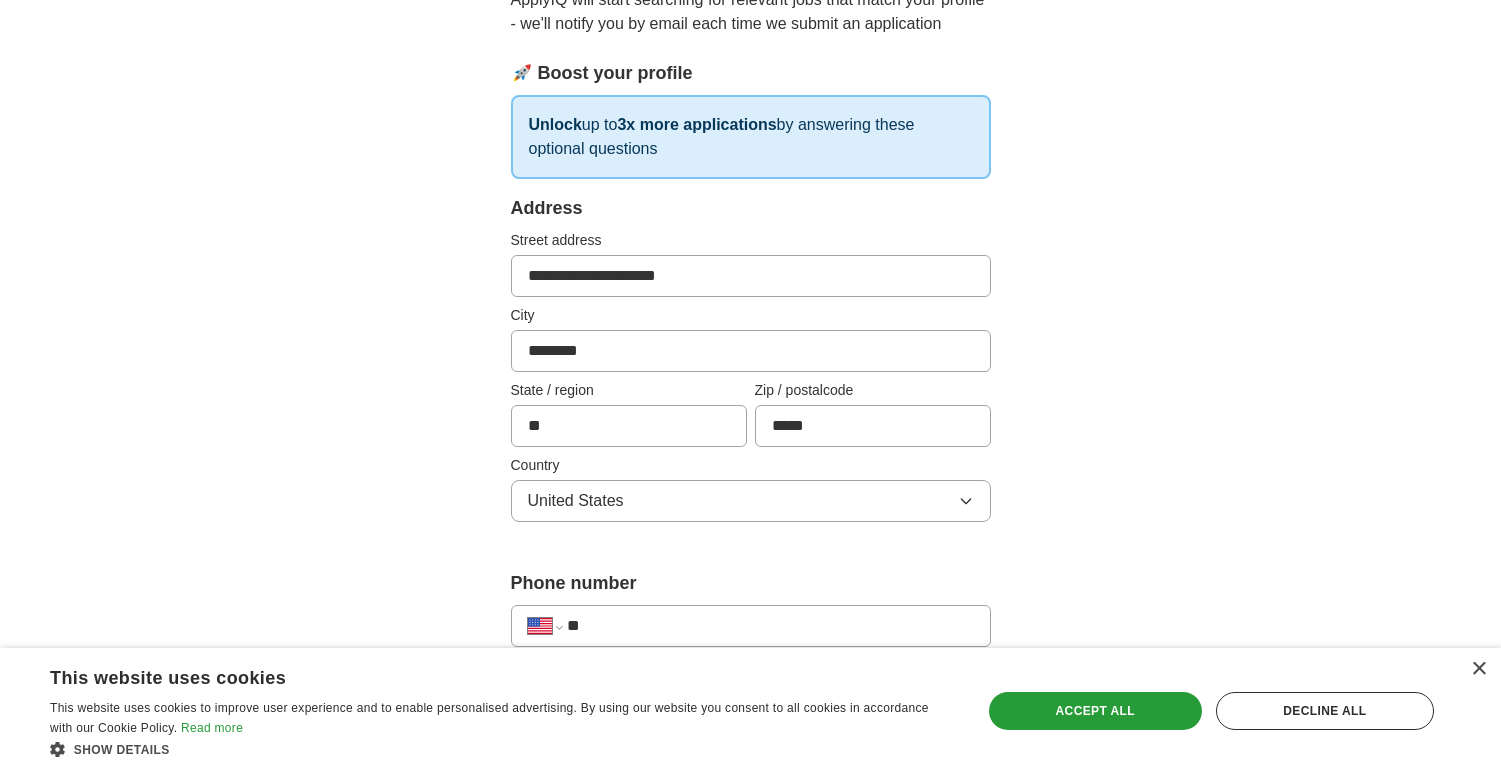 type on "**********" 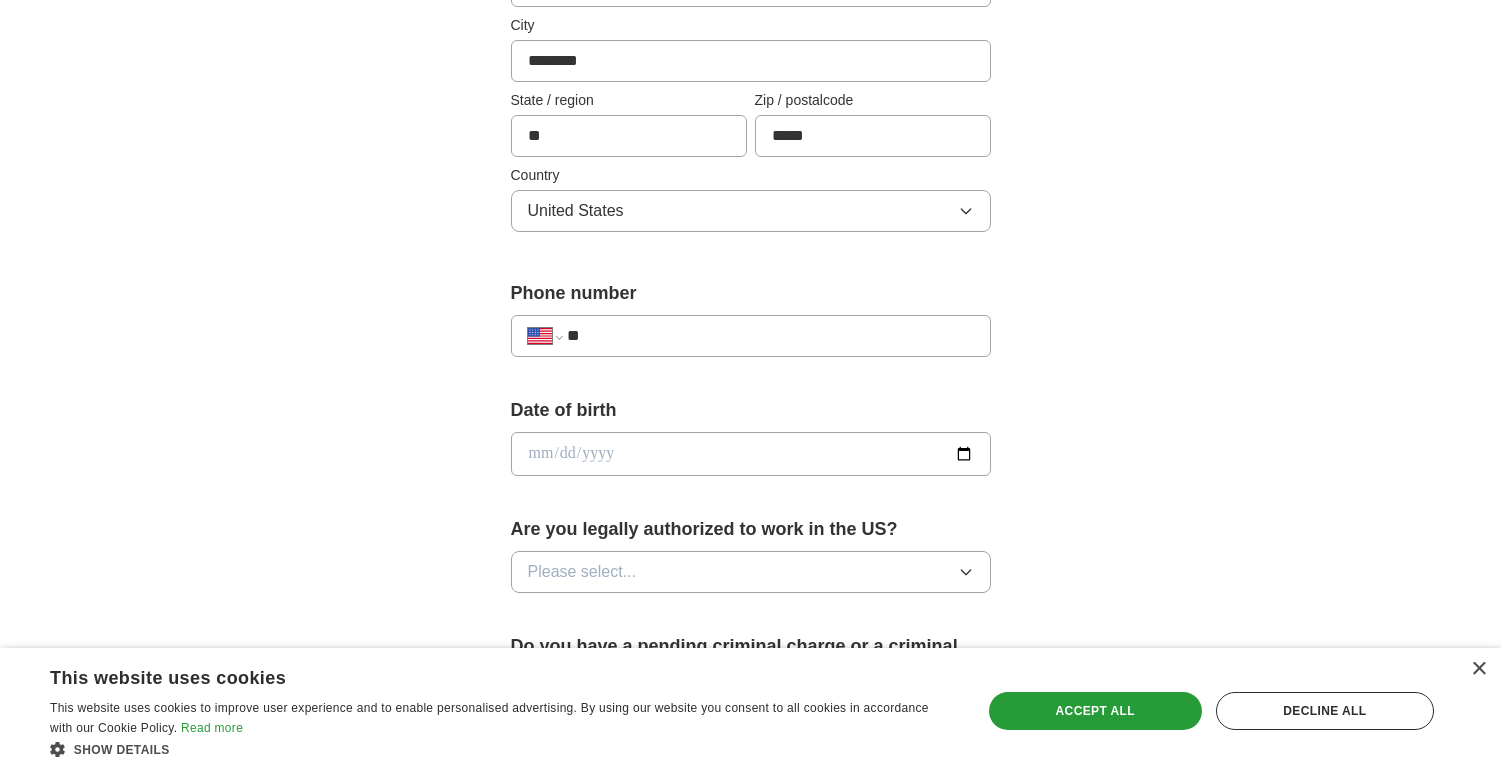 scroll, scrollTop: 592, scrollLeft: 0, axis: vertical 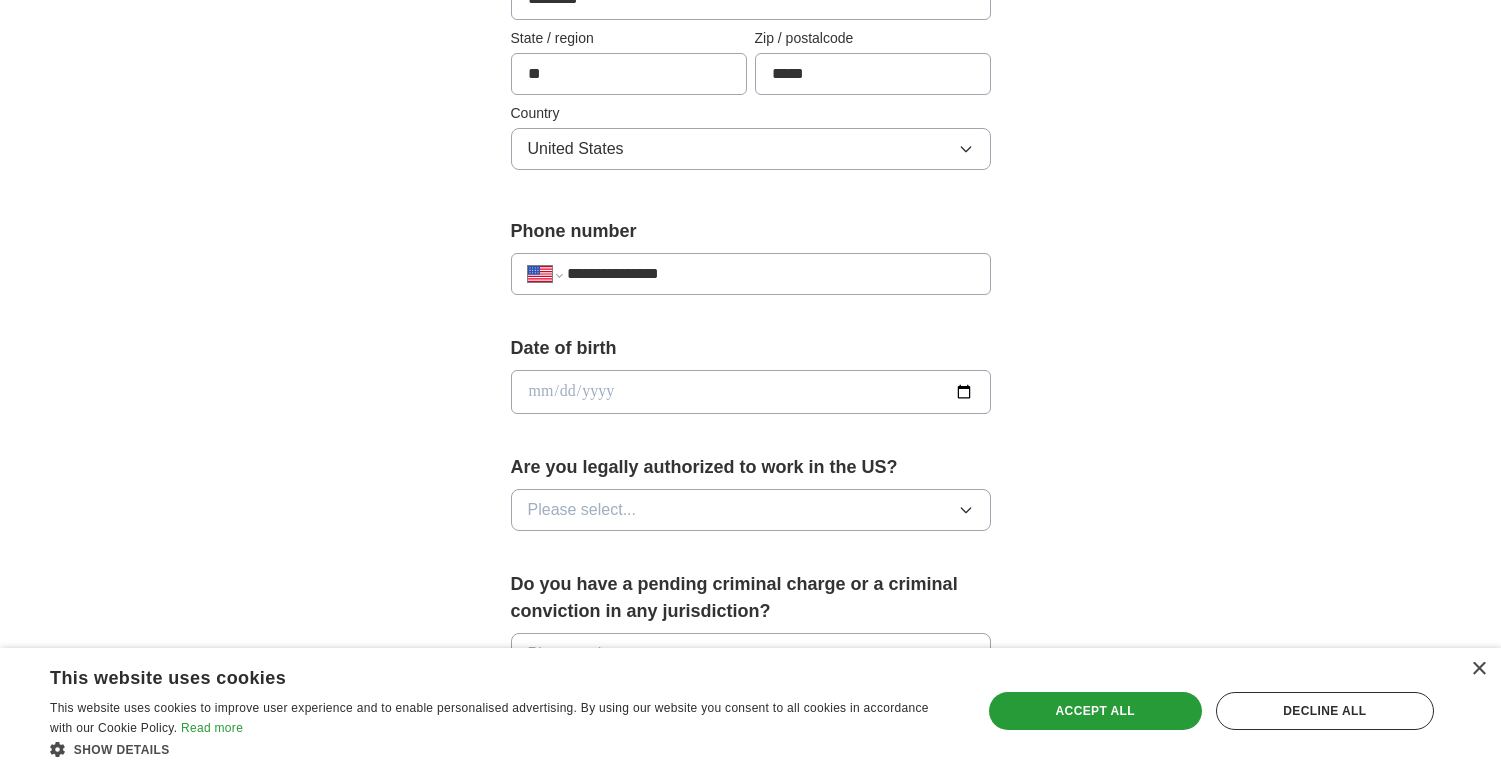 type on "**********" 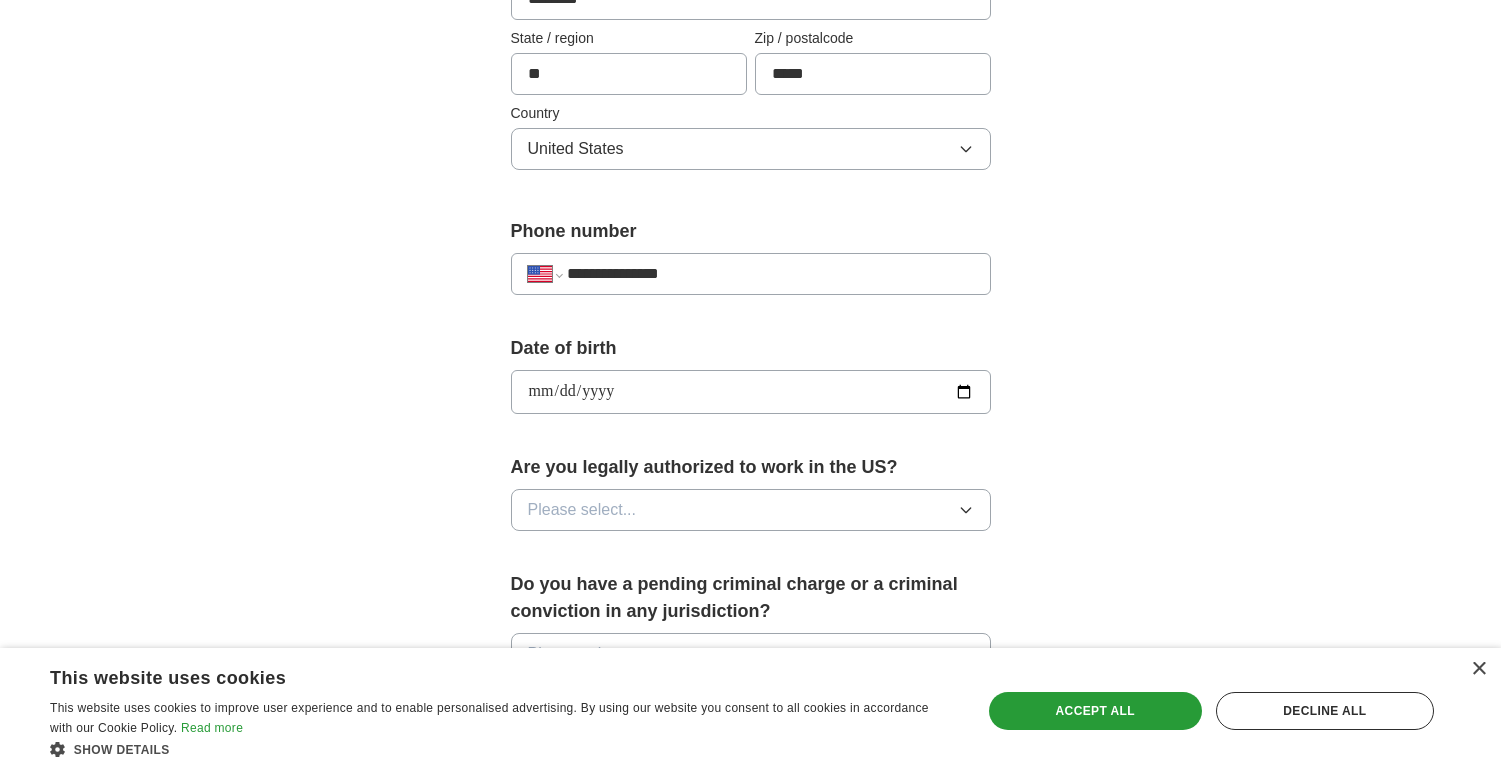type on "**********" 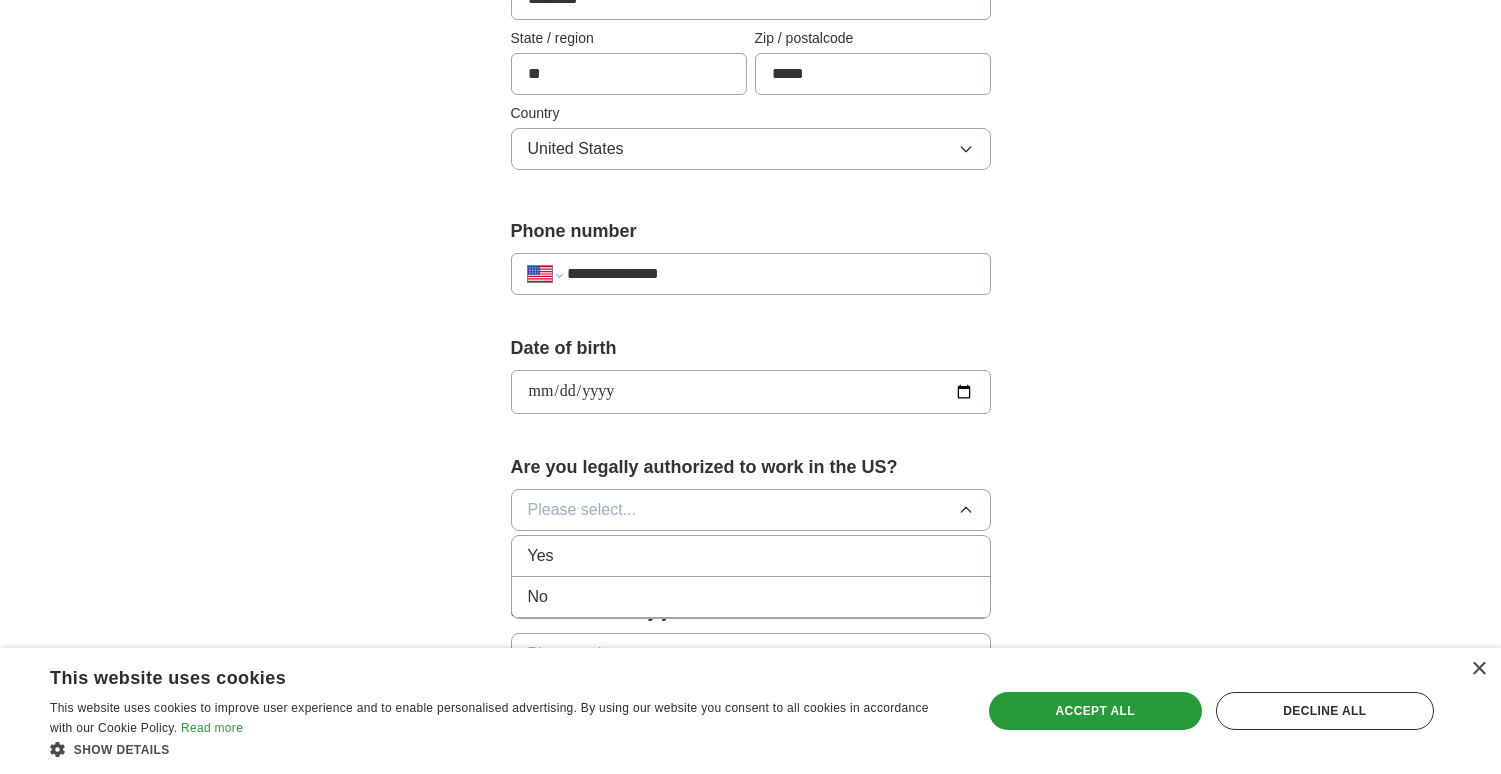 click on "Please select..." at bounding box center (751, 510) 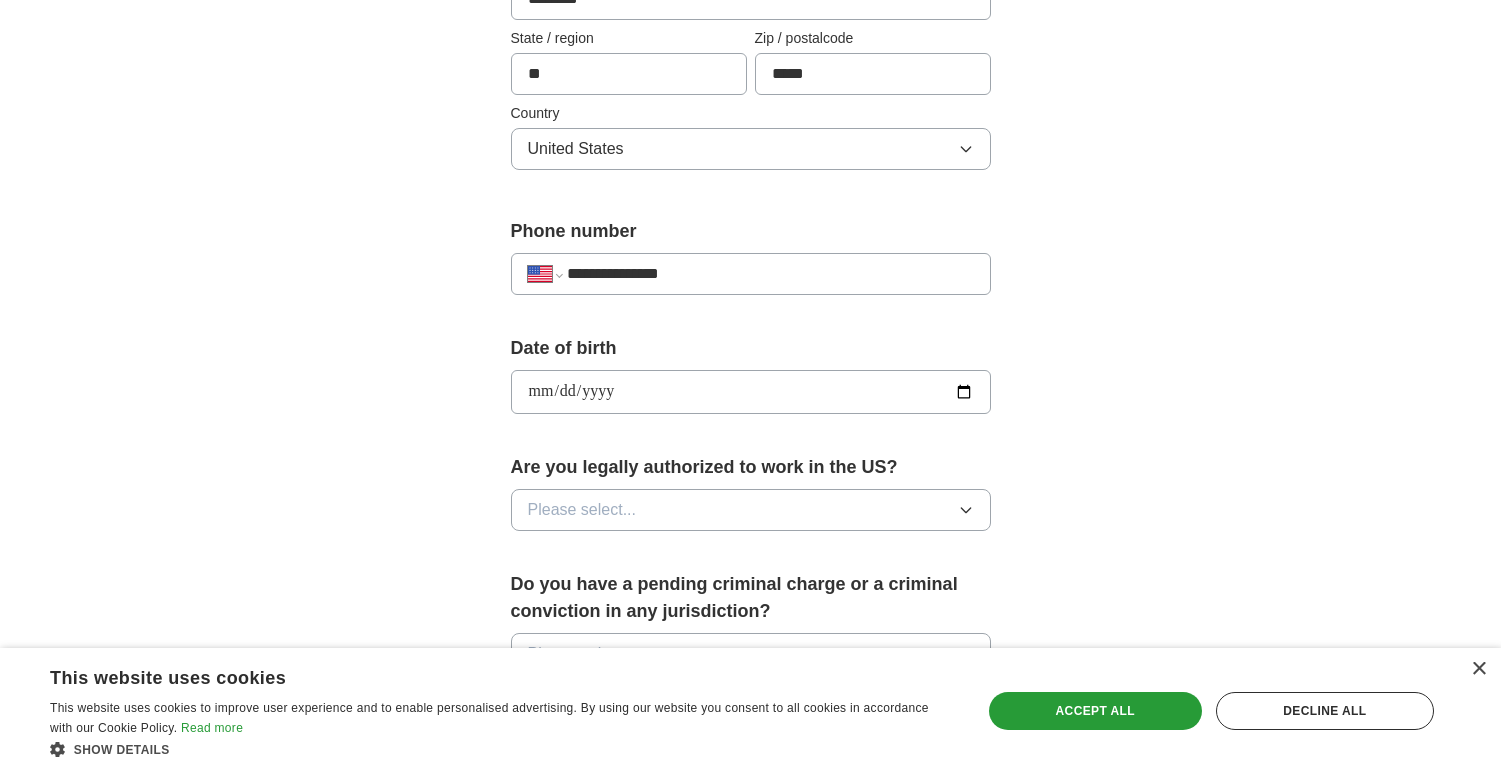 click on "Please select..." at bounding box center [751, 510] 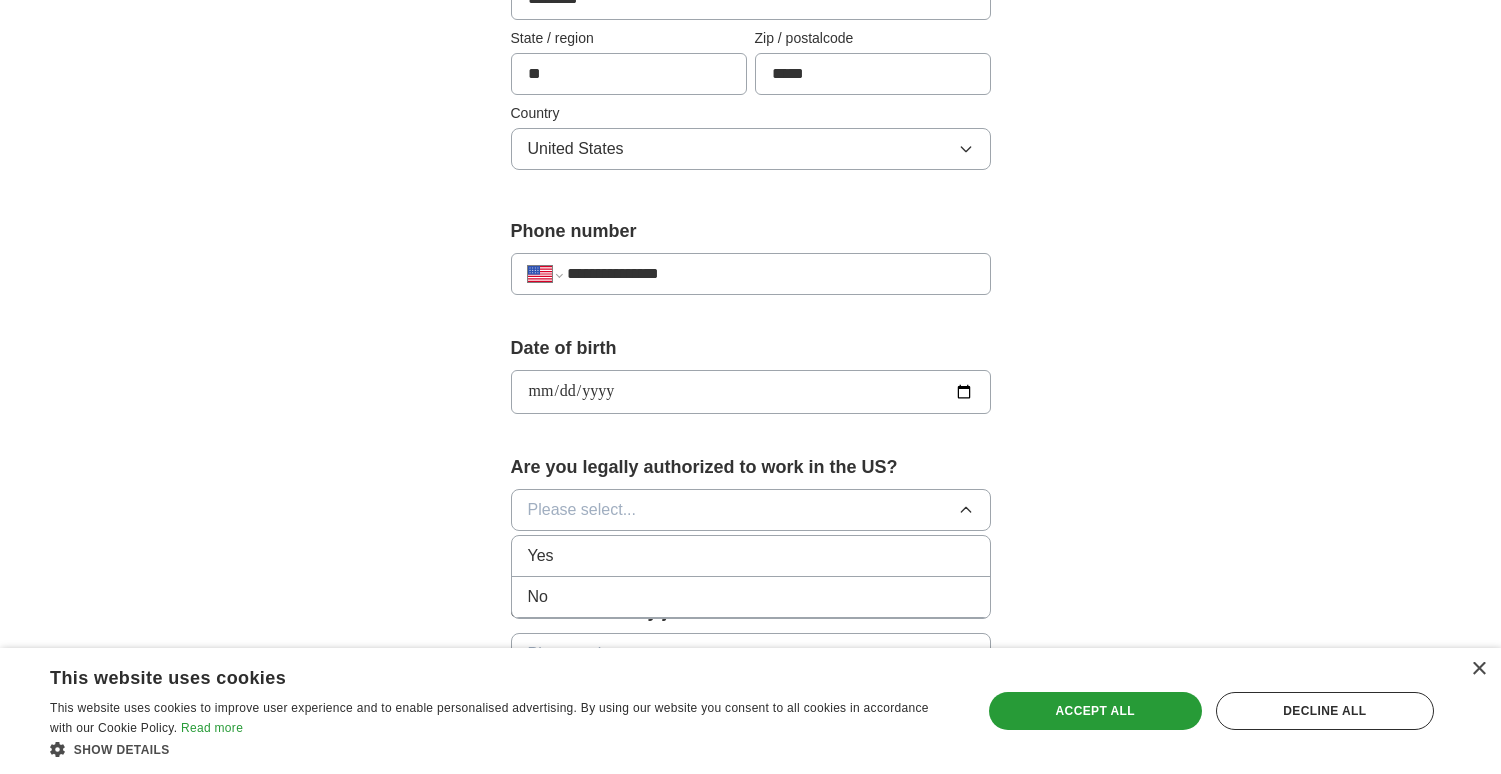 click on "Yes" at bounding box center [751, 556] 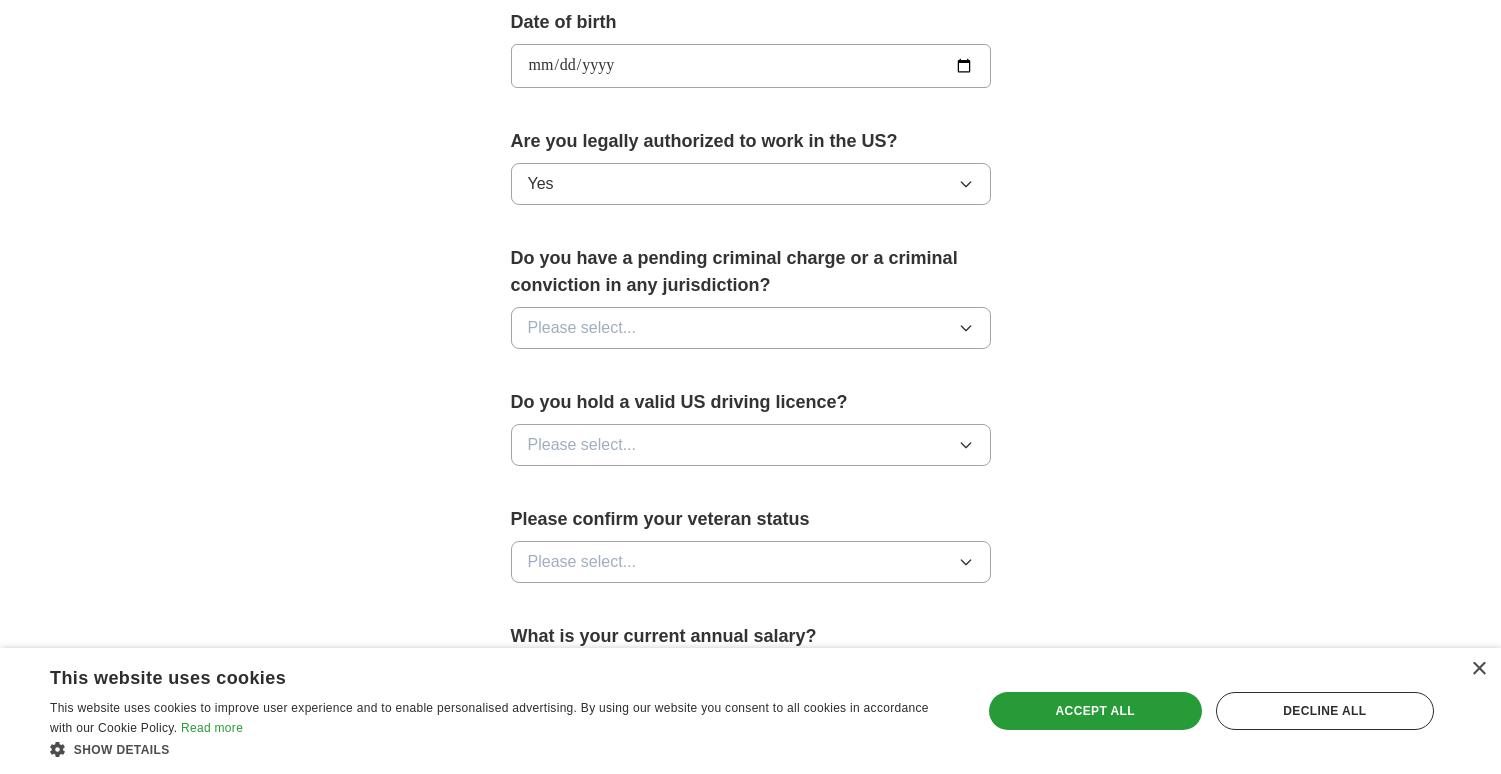 scroll, scrollTop: 915, scrollLeft: 0, axis: vertical 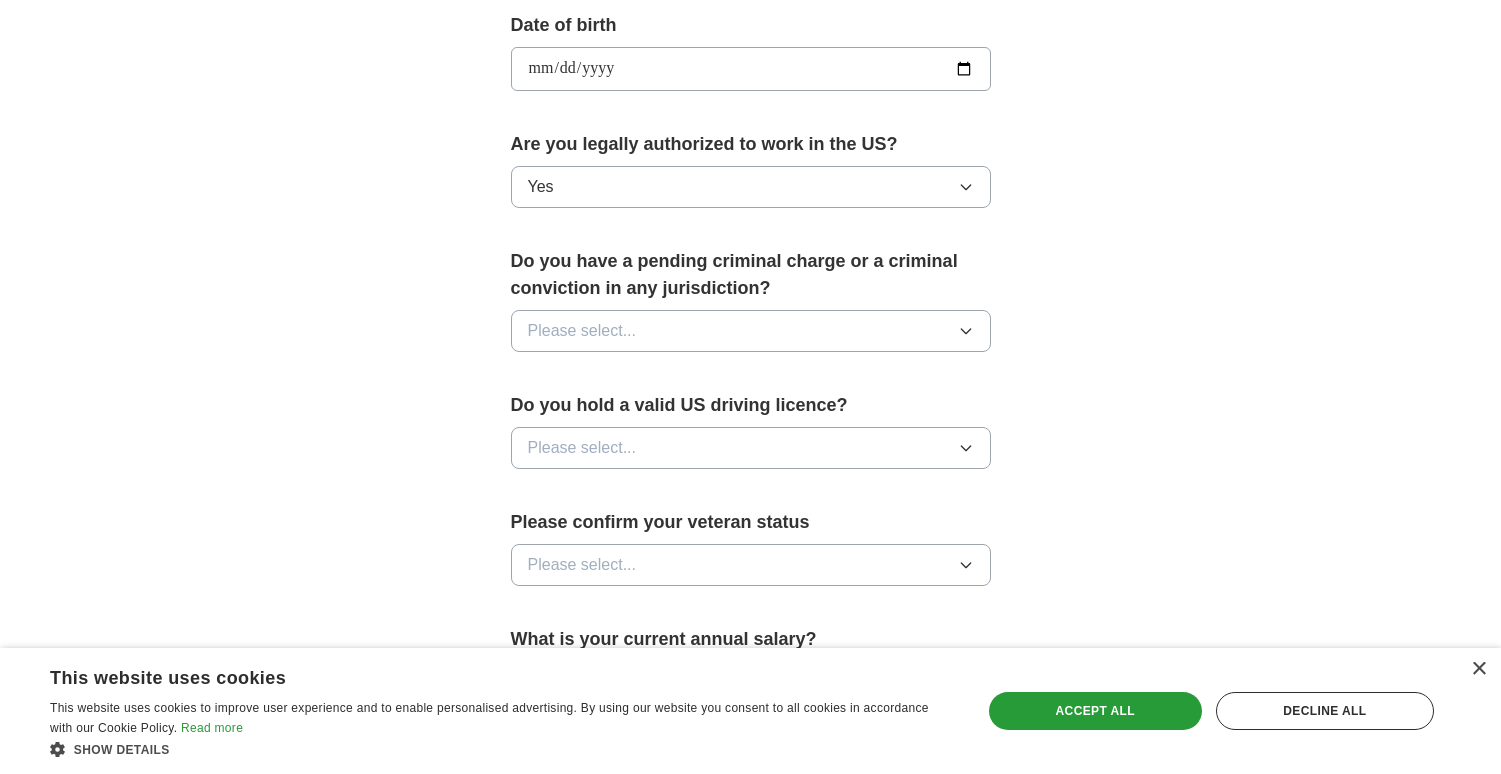 click on "Please select..." at bounding box center [751, 331] 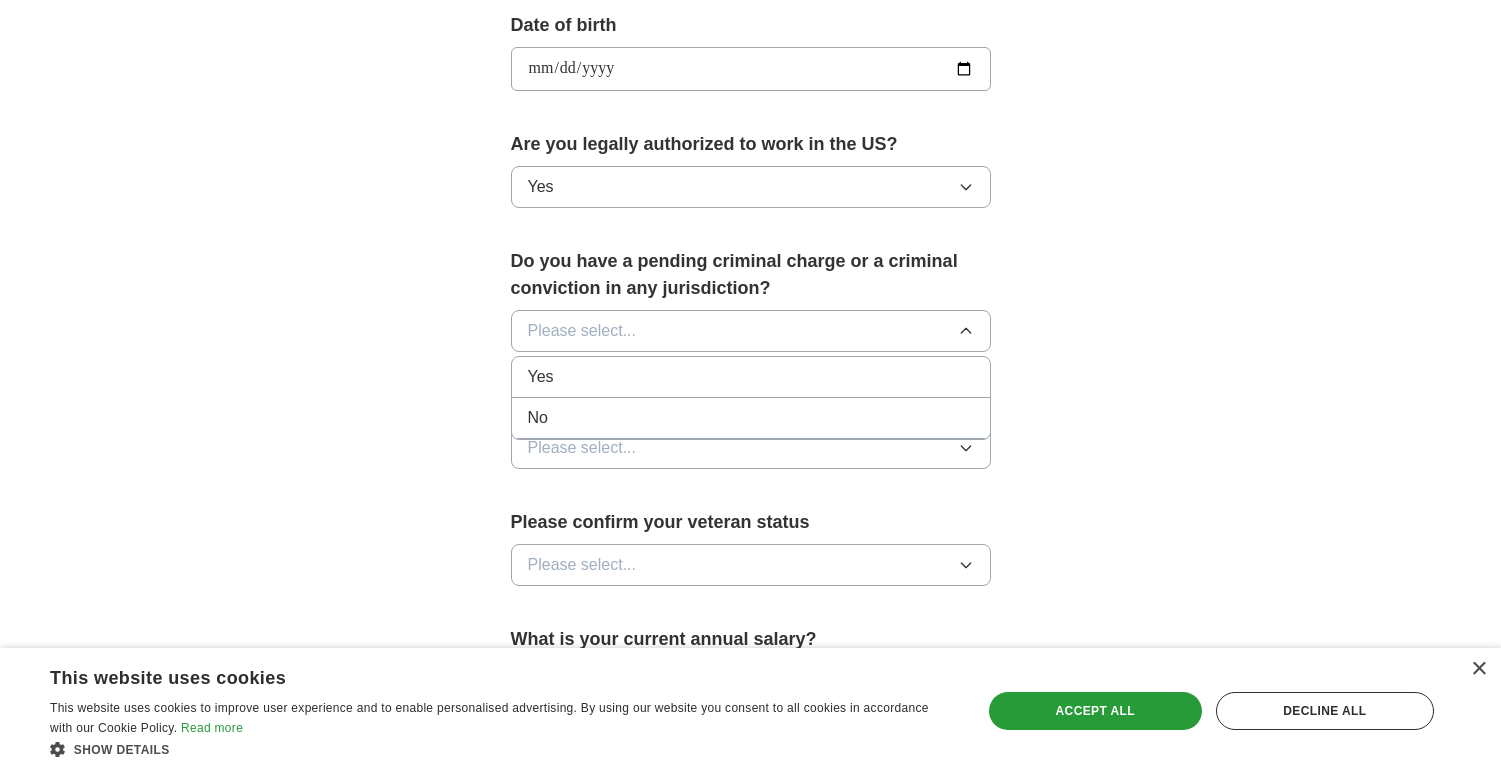click on "No" at bounding box center (751, 418) 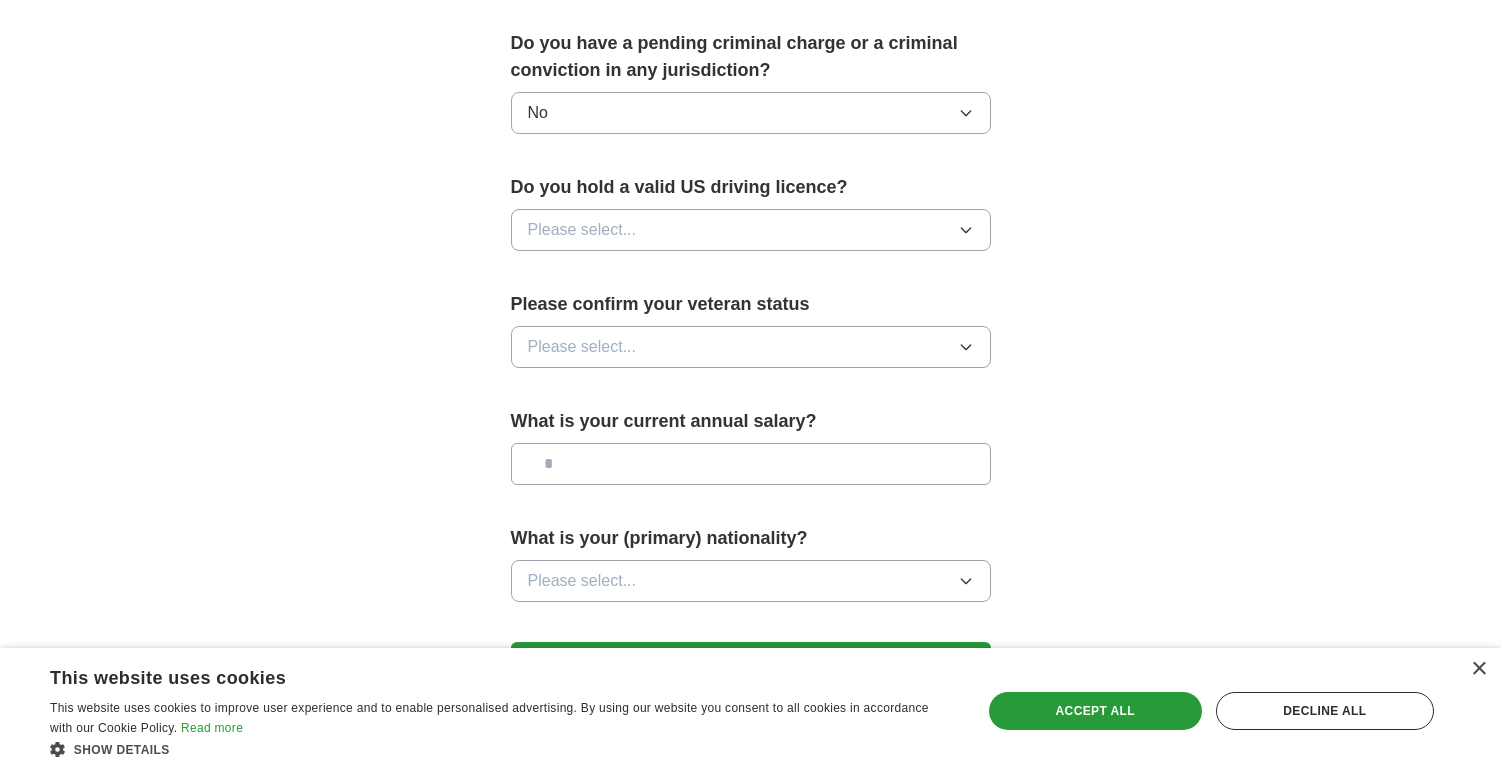 scroll, scrollTop: 1158, scrollLeft: 0, axis: vertical 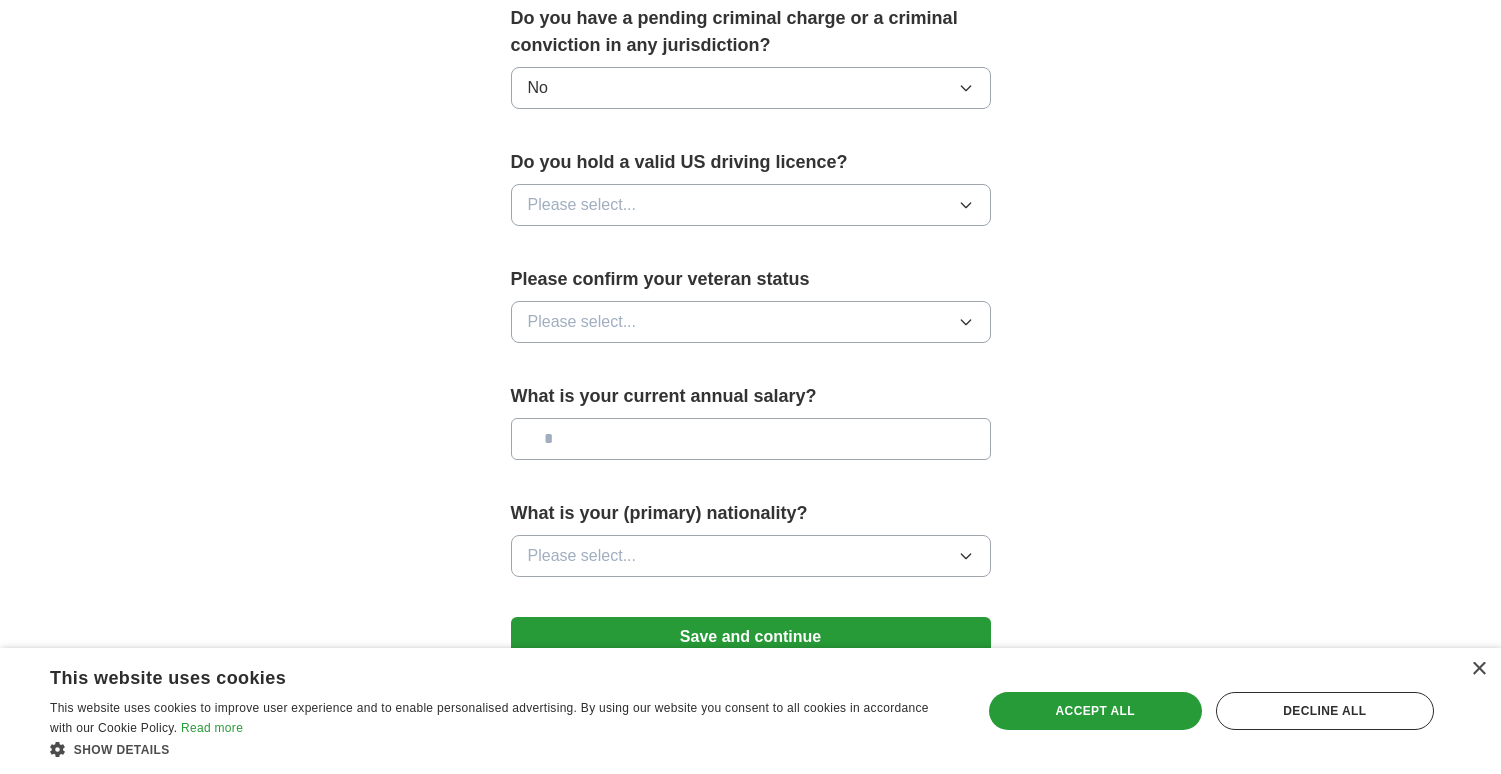 click on "Please select..." at bounding box center [751, 205] 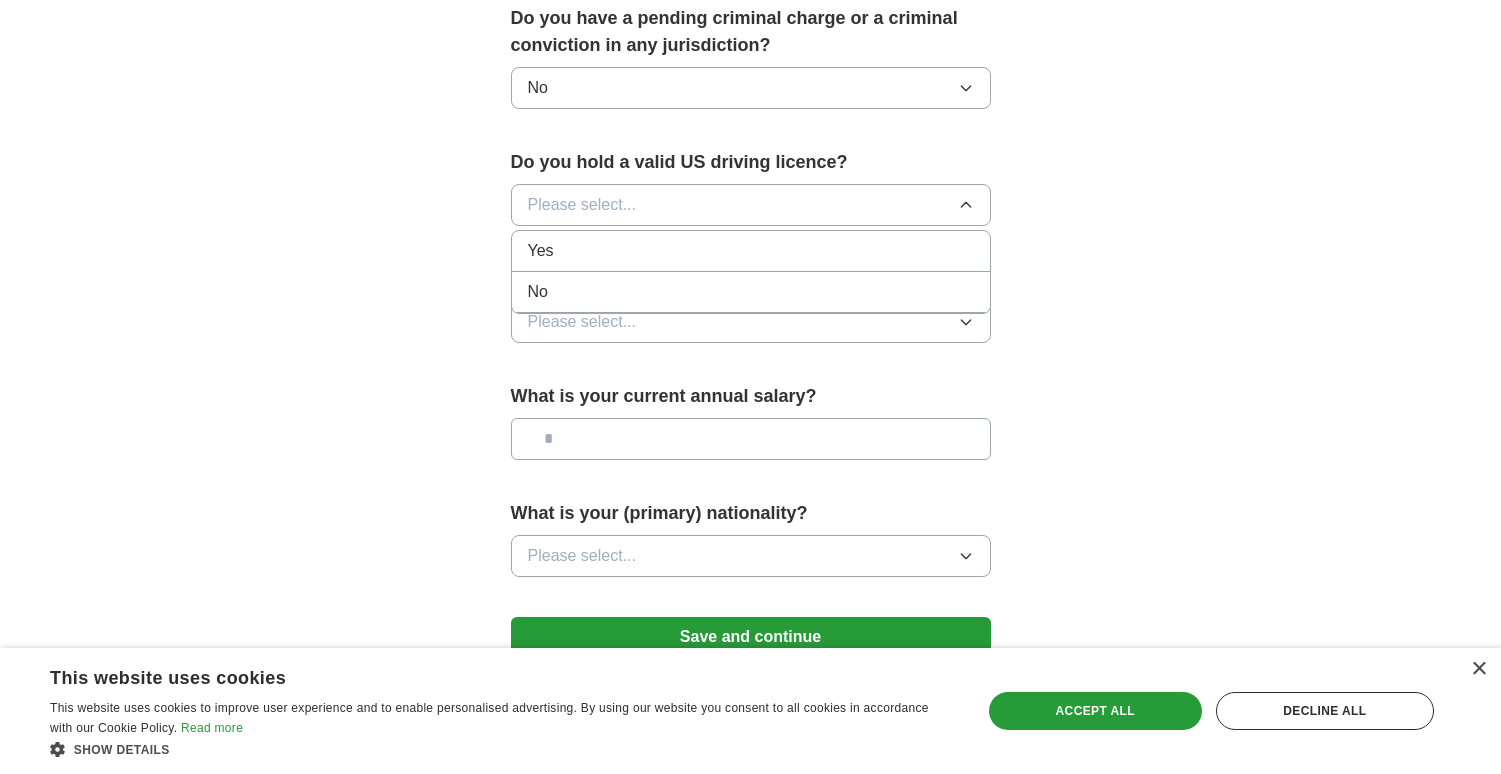 click on "No" at bounding box center (751, 292) 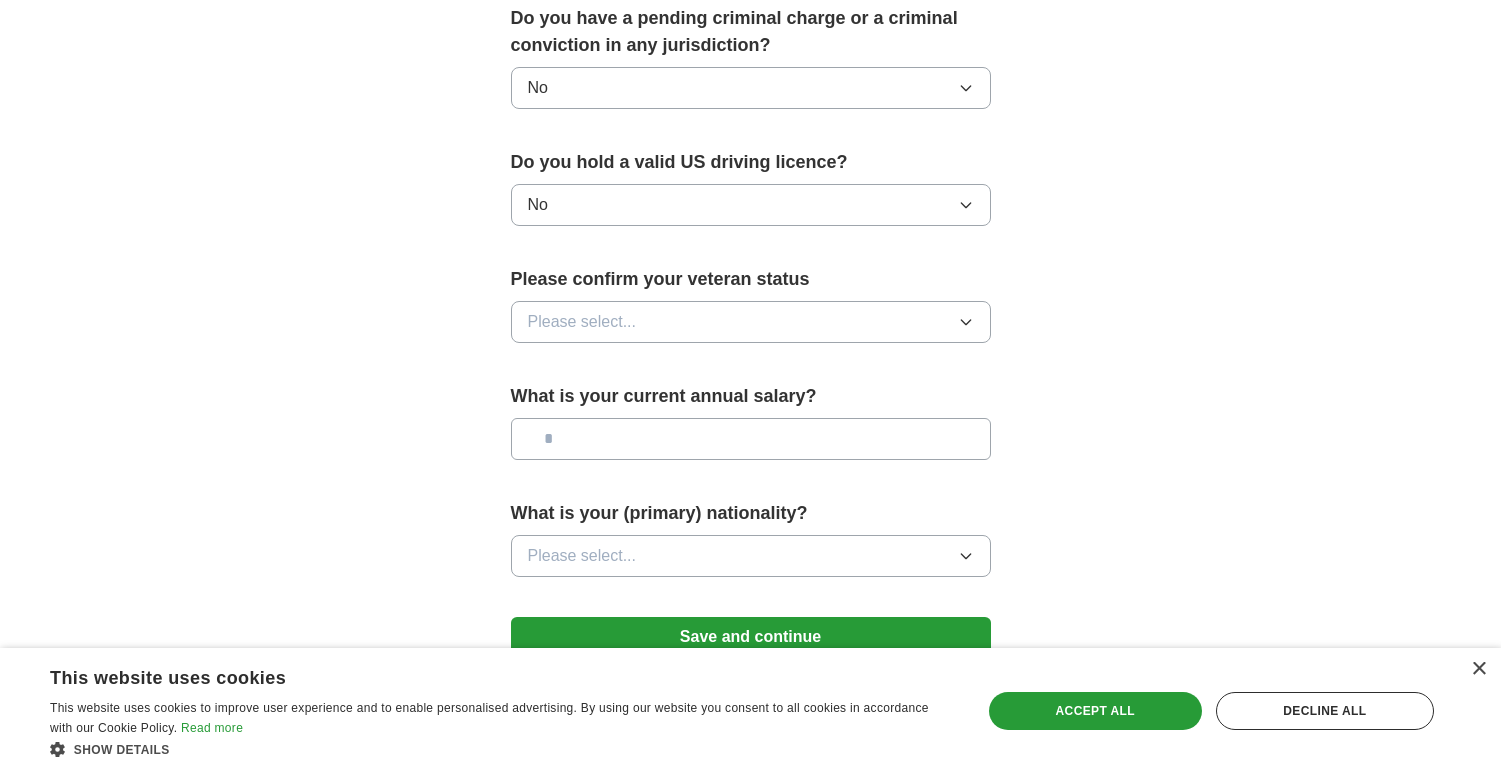 click on "Please select..." at bounding box center [751, 322] 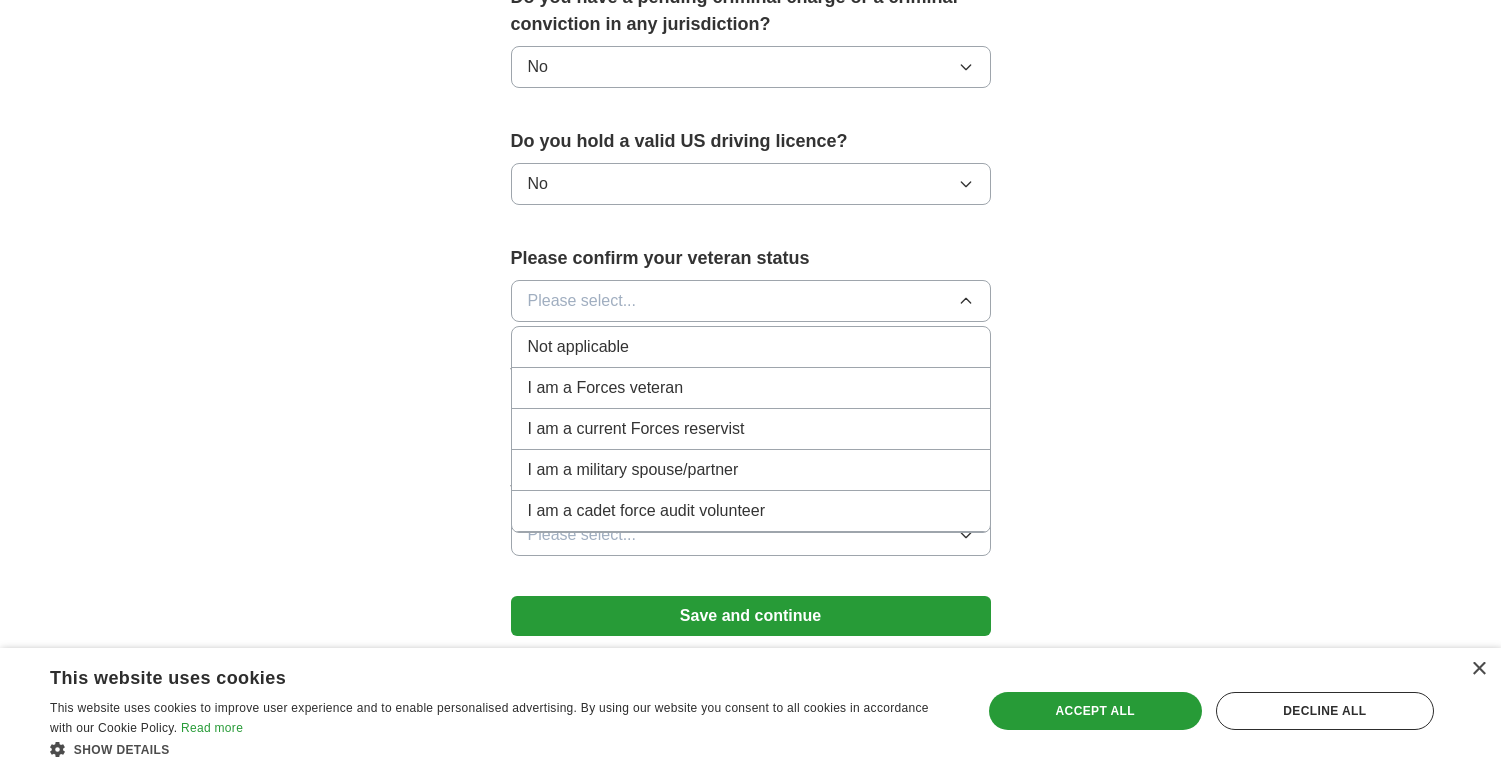 scroll, scrollTop: 1181, scrollLeft: 0, axis: vertical 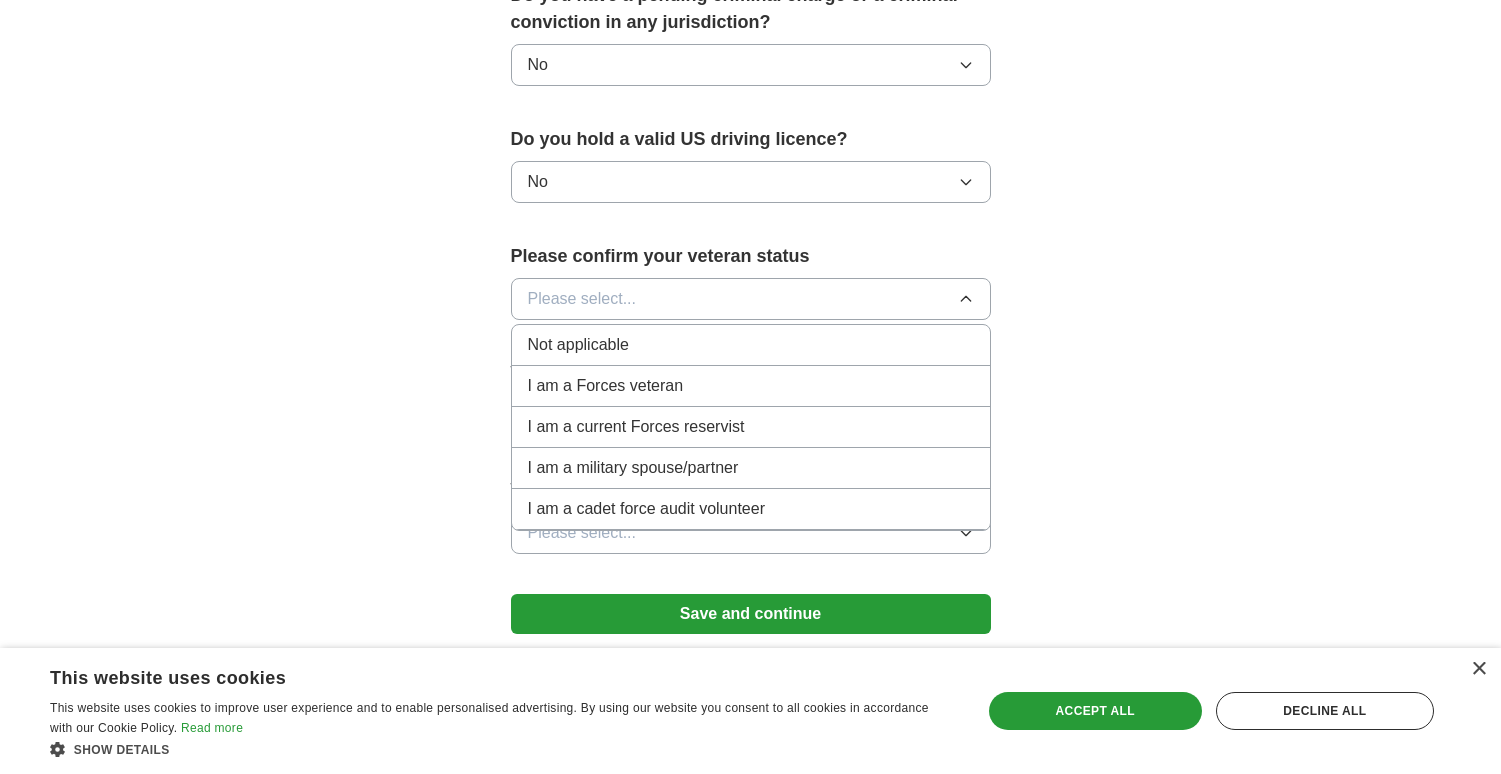 click on "Not applicable" at bounding box center [751, 345] 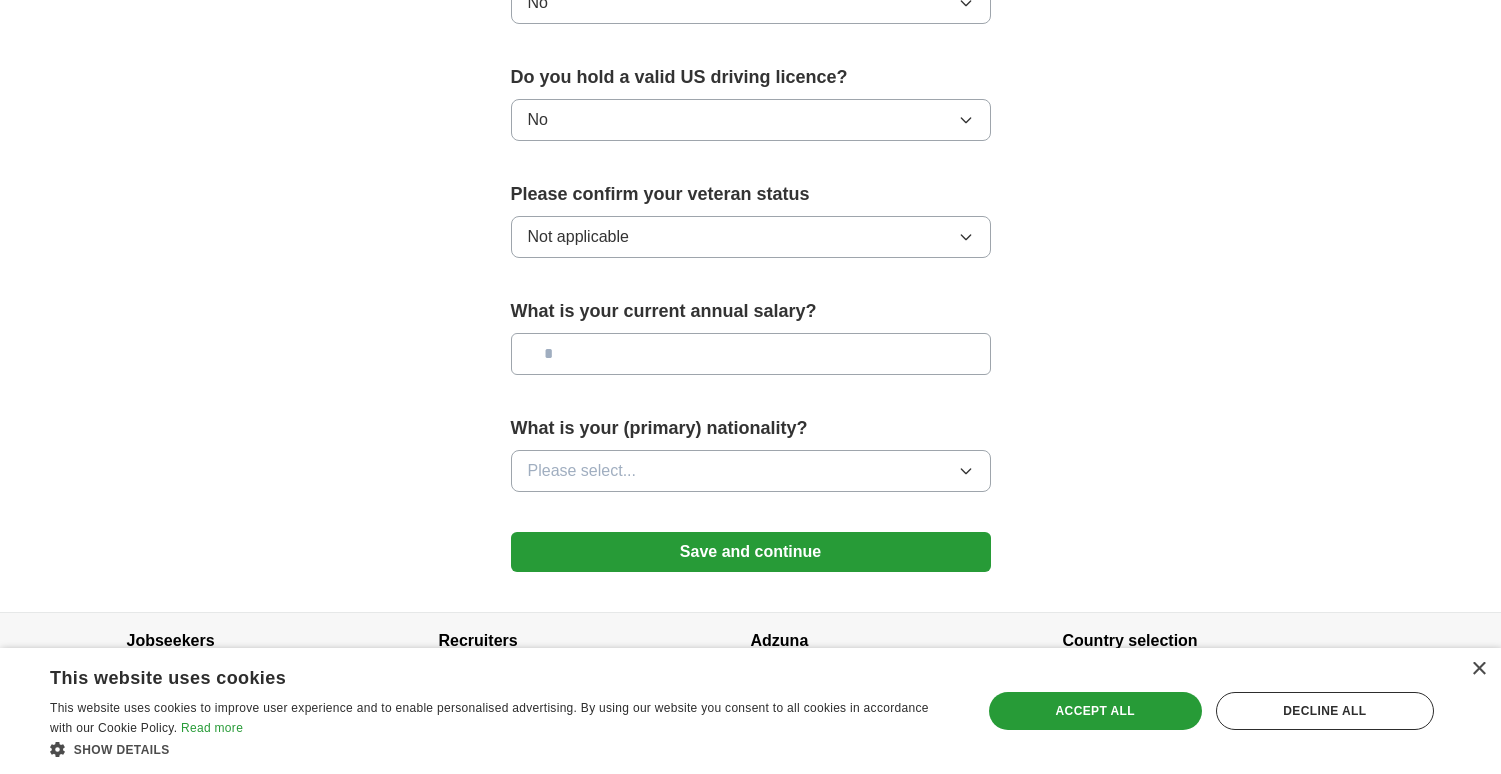 scroll, scrollTop: 1247, scrollLeft: 0, axis: vertical 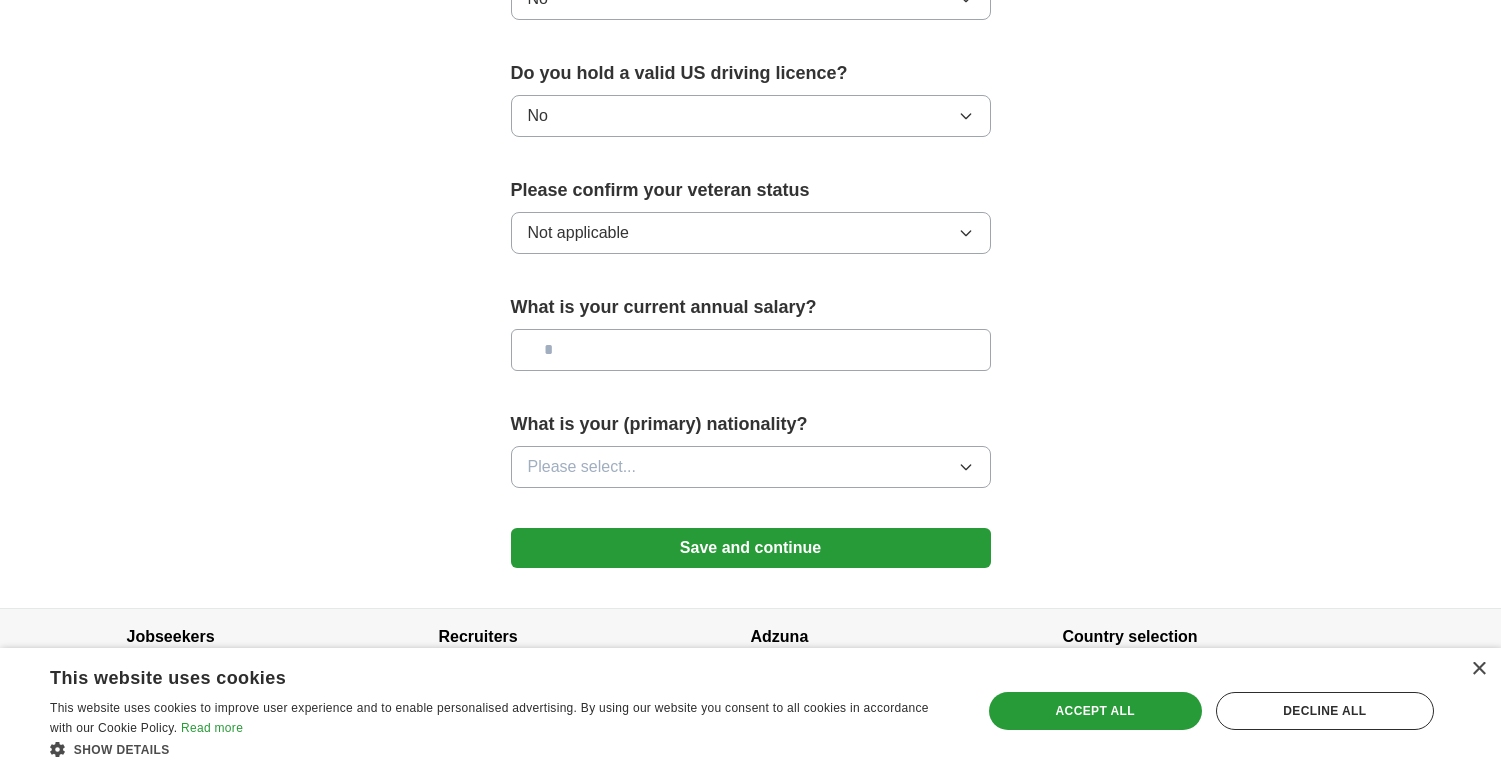 click on "Please select..." at bounding box center [751, 467] 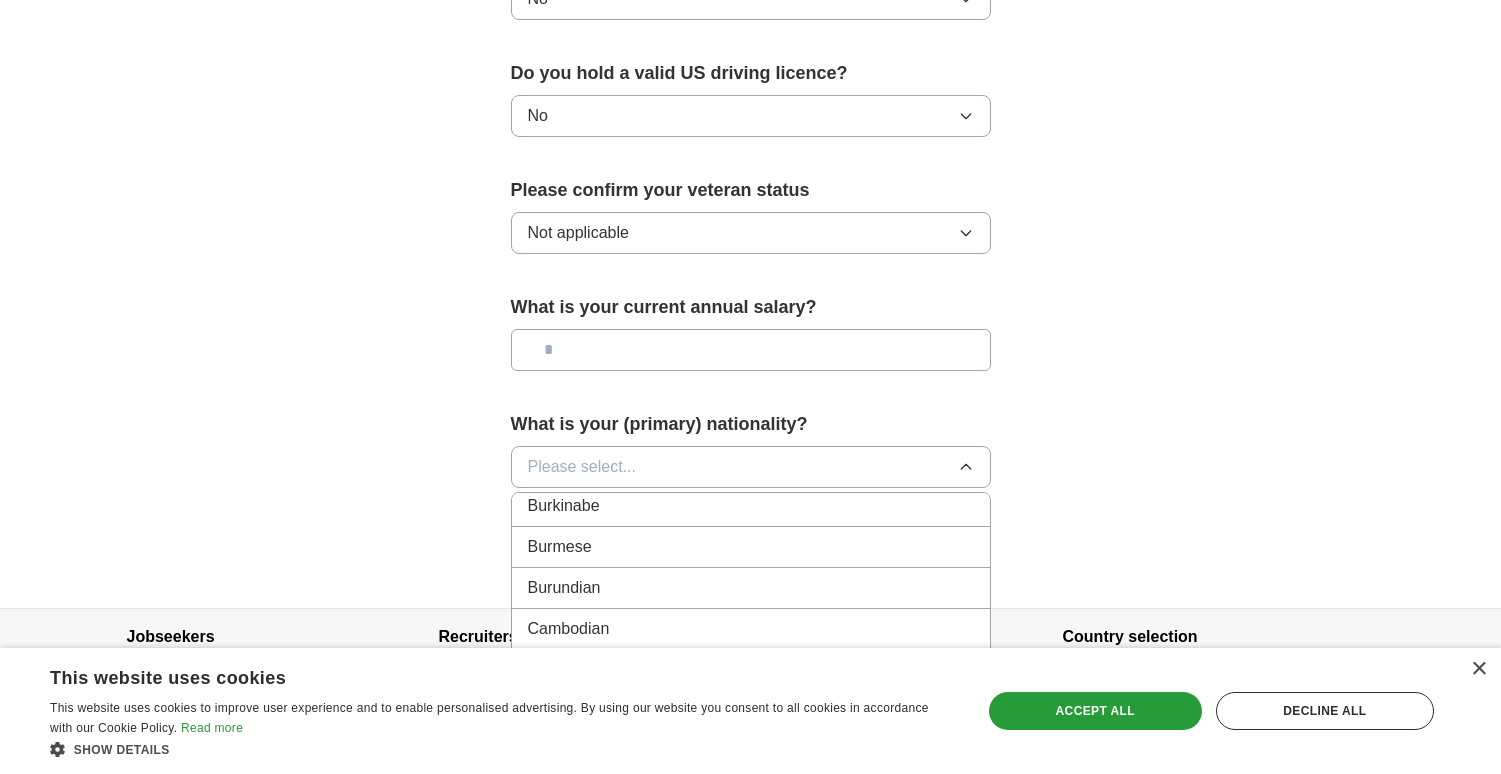 scroll, scrollTop: 1186, scrollLeft: 0, axis: vertical 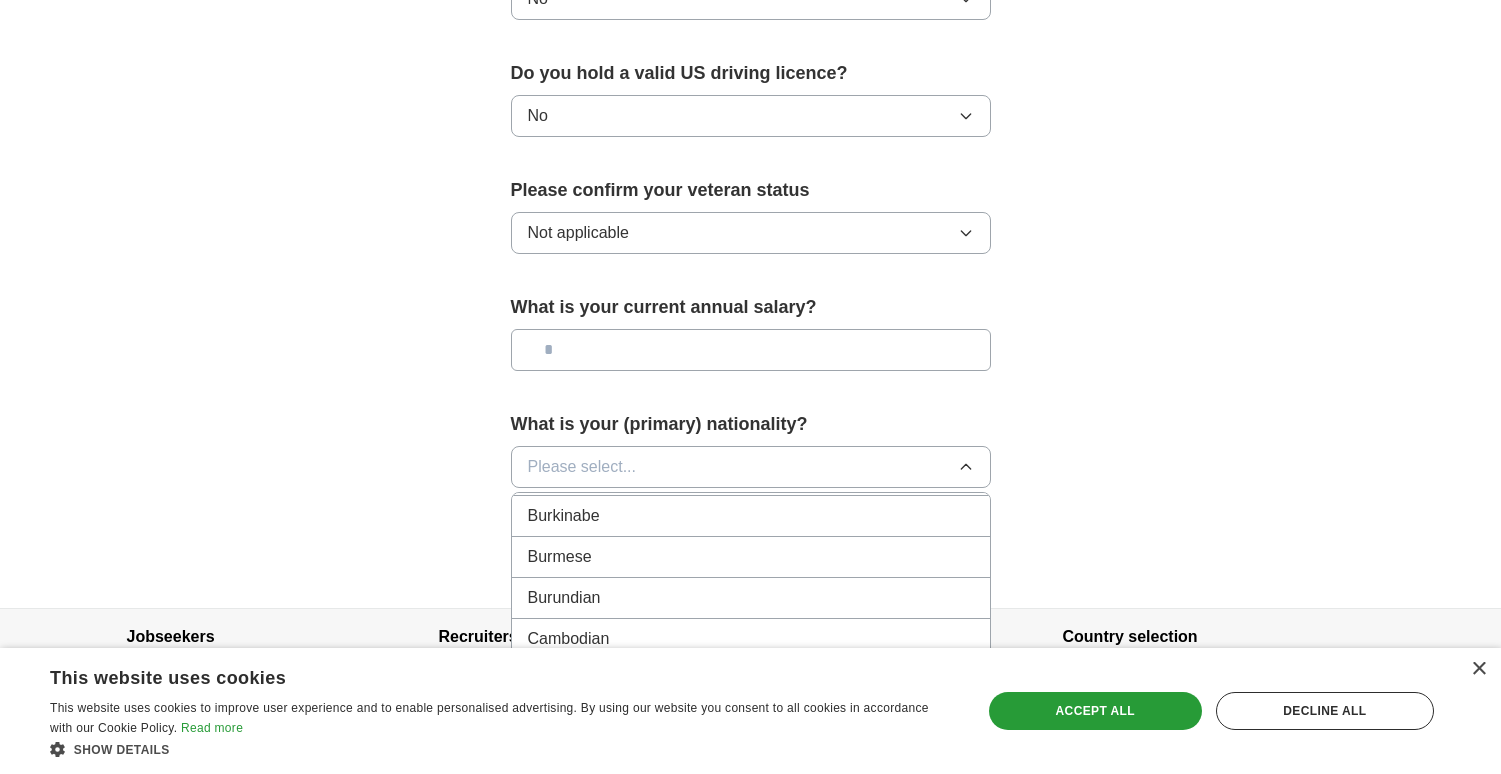 click on "**********" at bounding box center (751, -289) 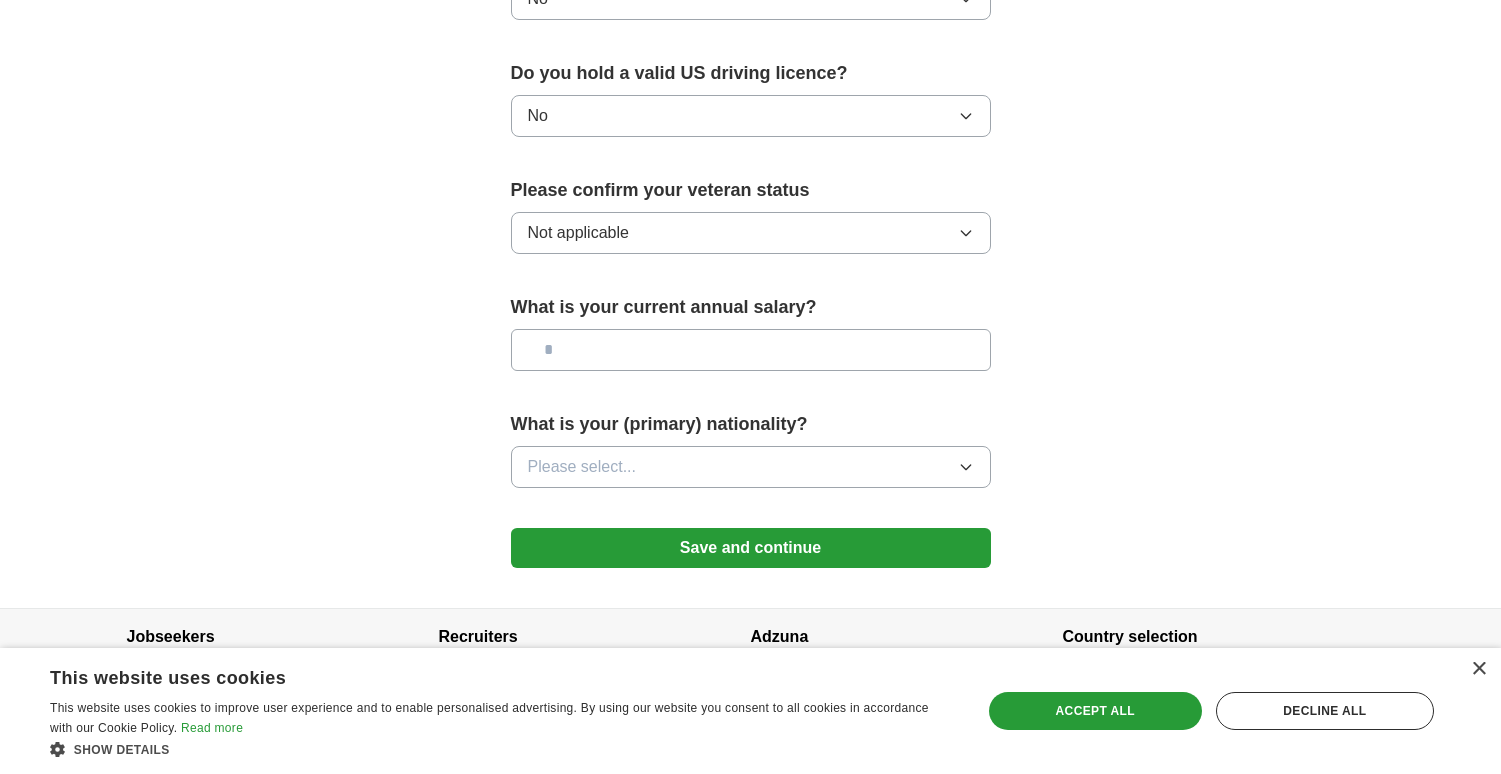 click on "Save and continue" at bounding box center (751, 548) 